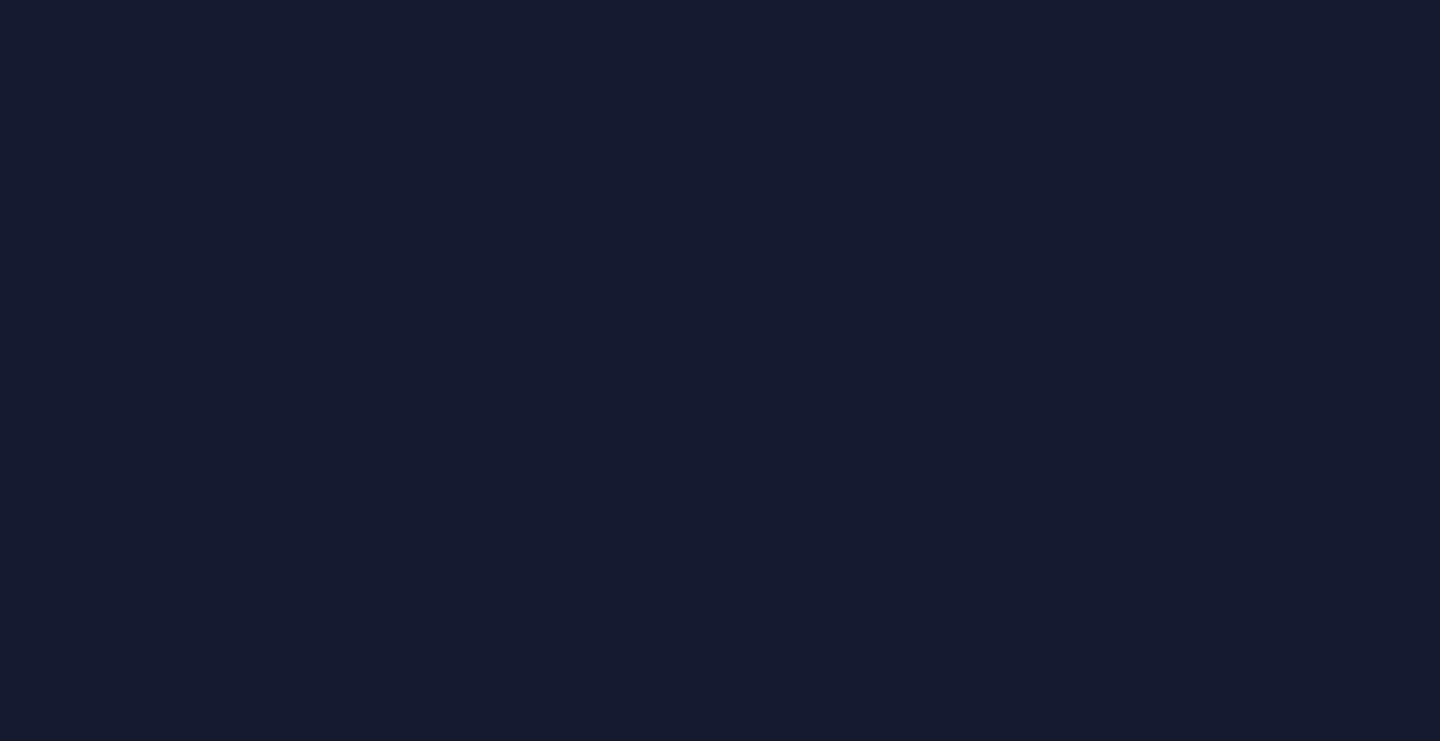 scroll, scrollTop: 0, scrollLeft: 0, axis: both 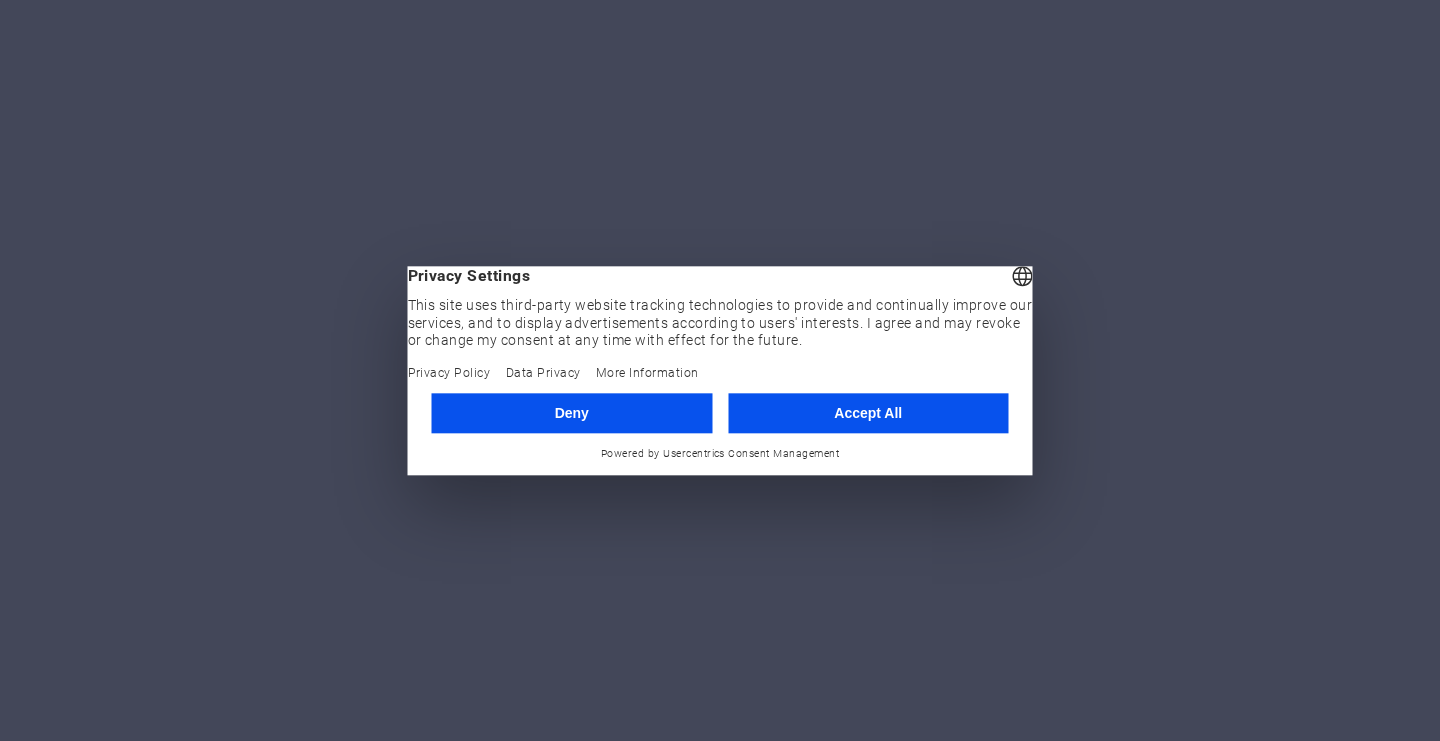 click on "Accept All" at bounding box center [868, 413] 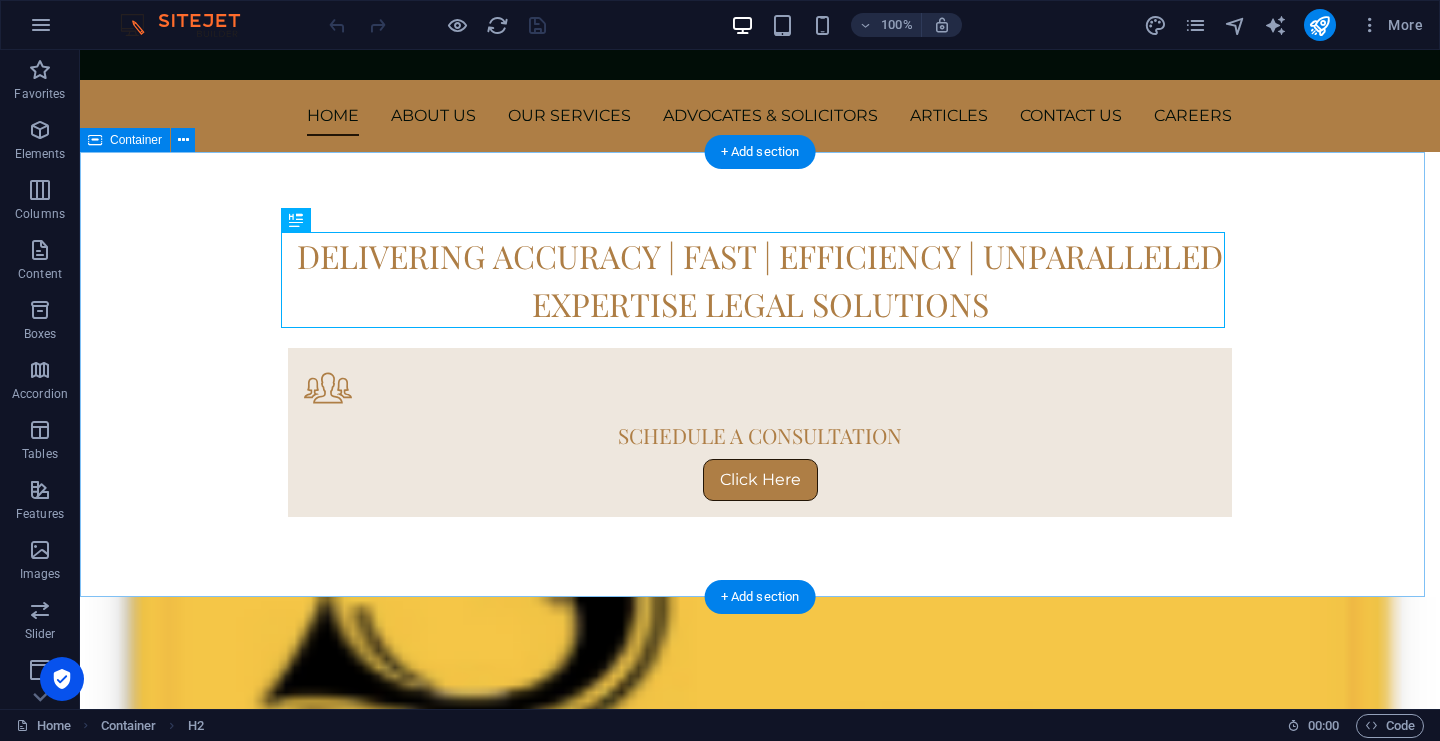 scroll, scrollTop: 0, scrollLeft: 0, axis: both 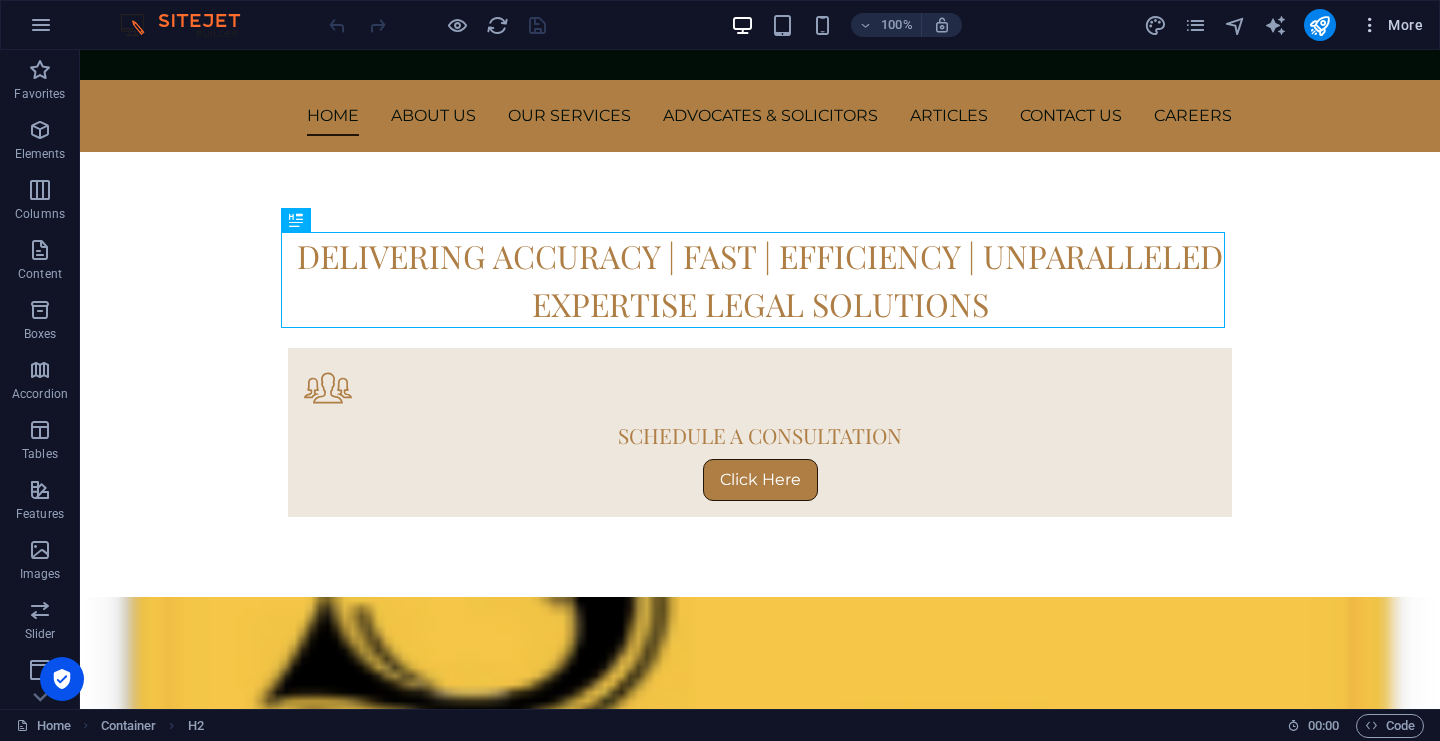 click on "More" at bounding box center (1391, 25) 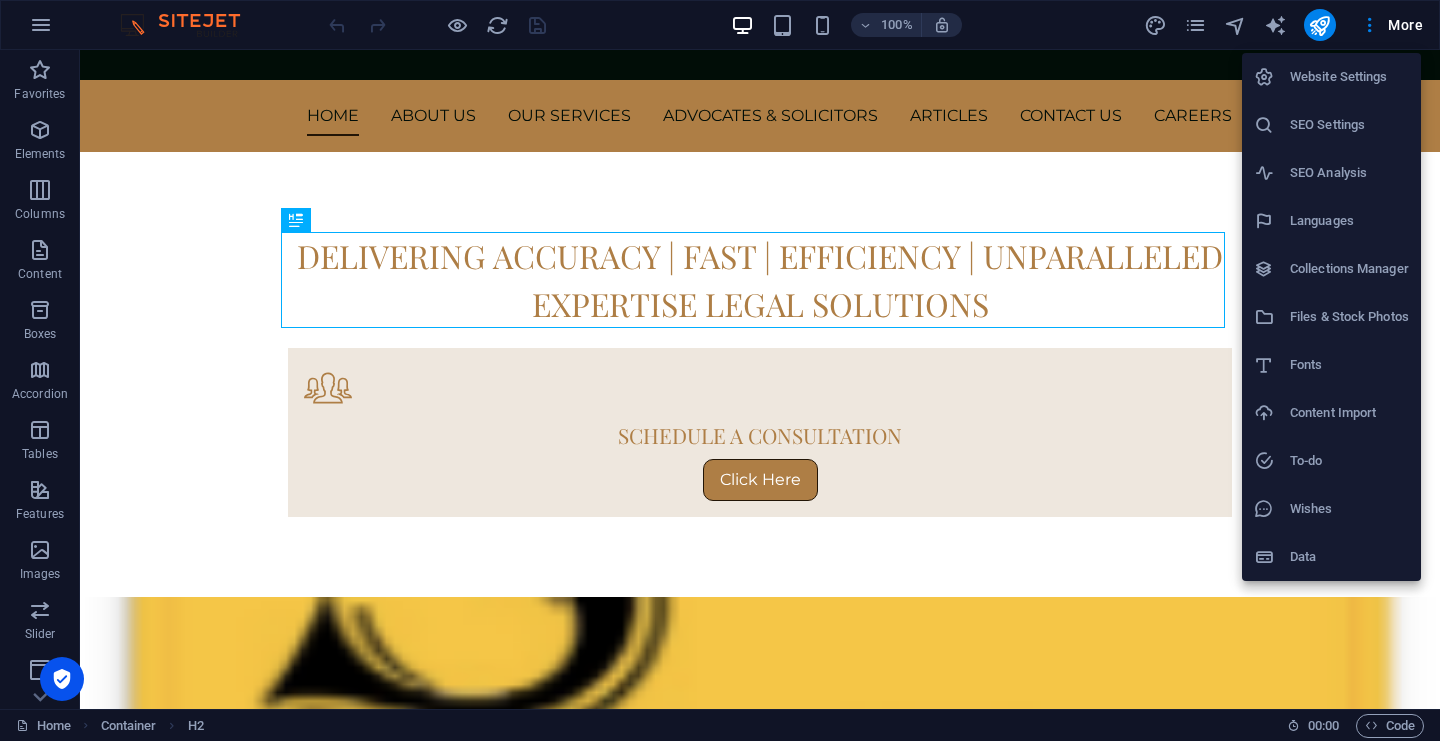 click at bounding box center [720, 370] 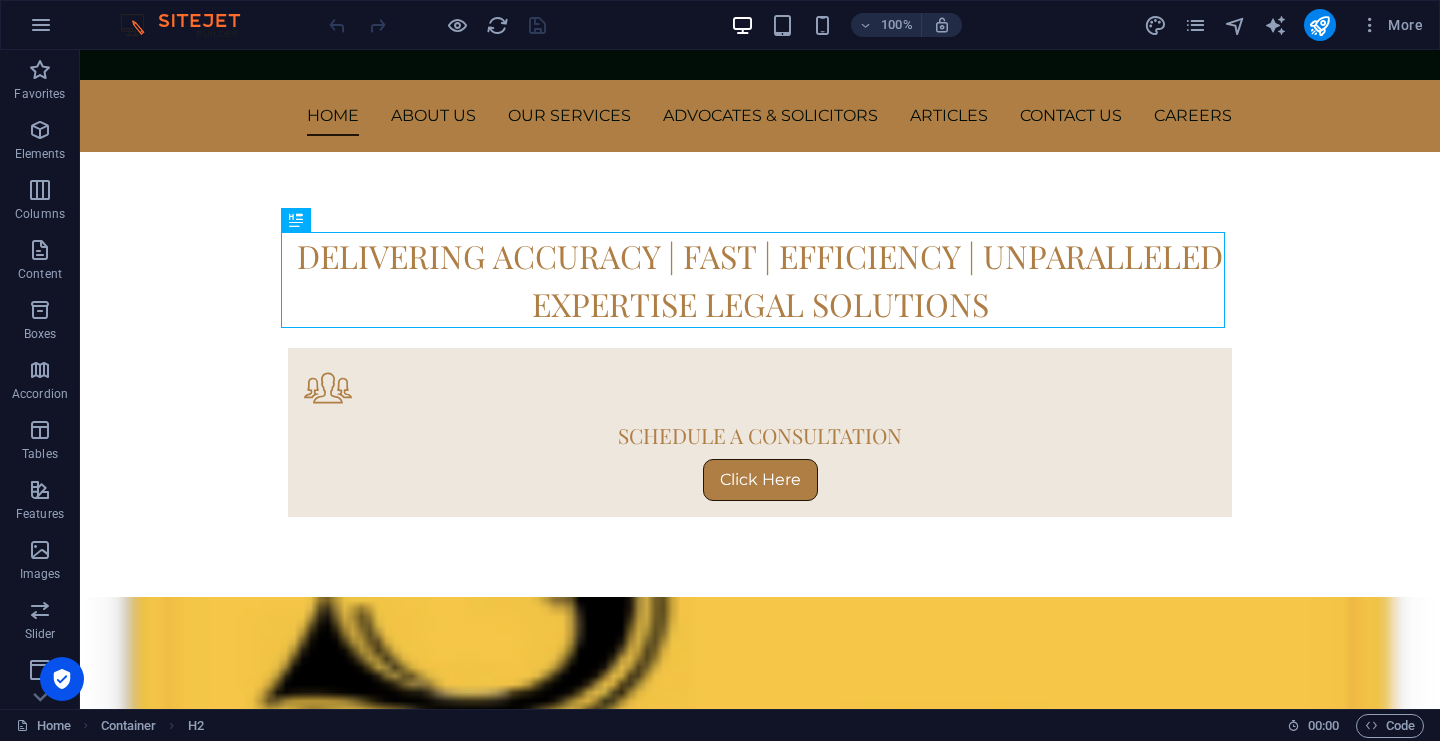 click at bounding box center [1319, 25] 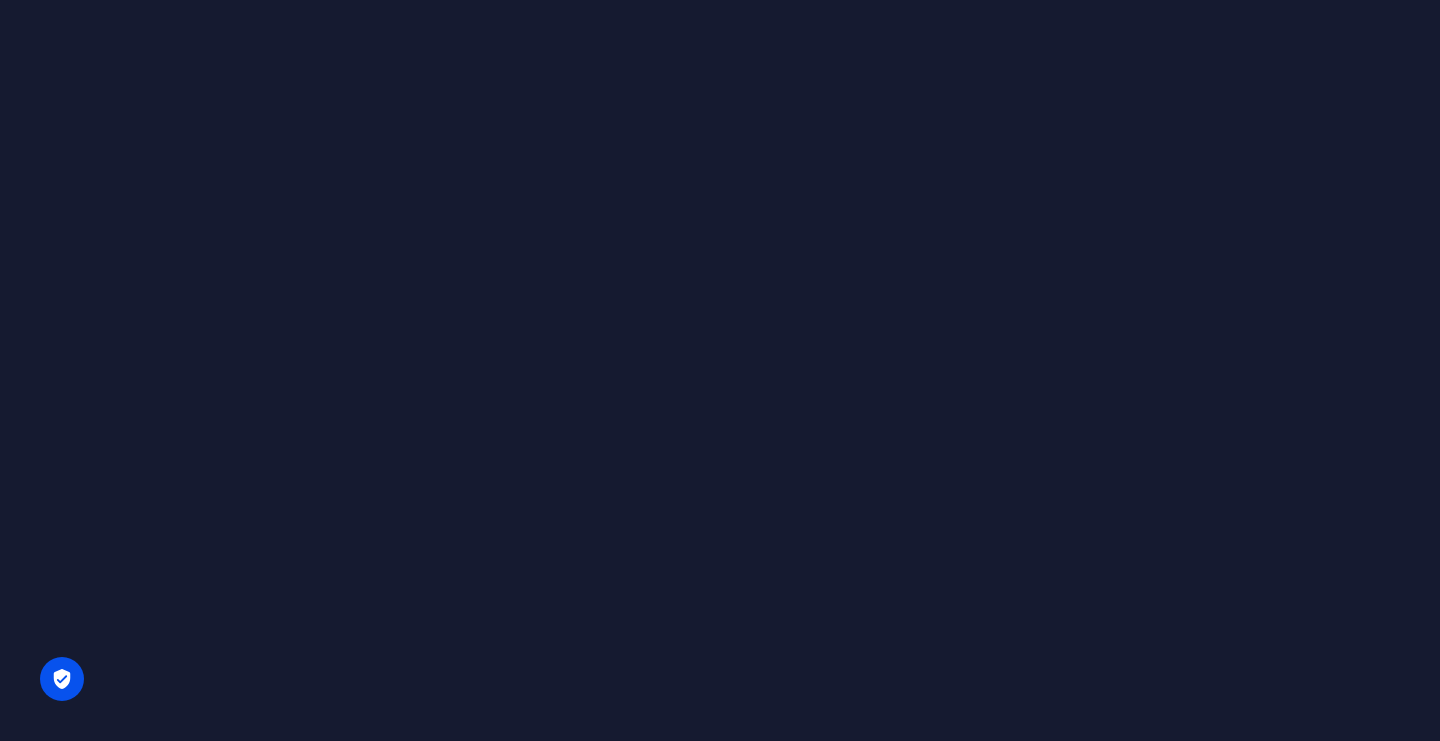 scroll, scrollTop: 0, scrollLeft: 0, axis: both 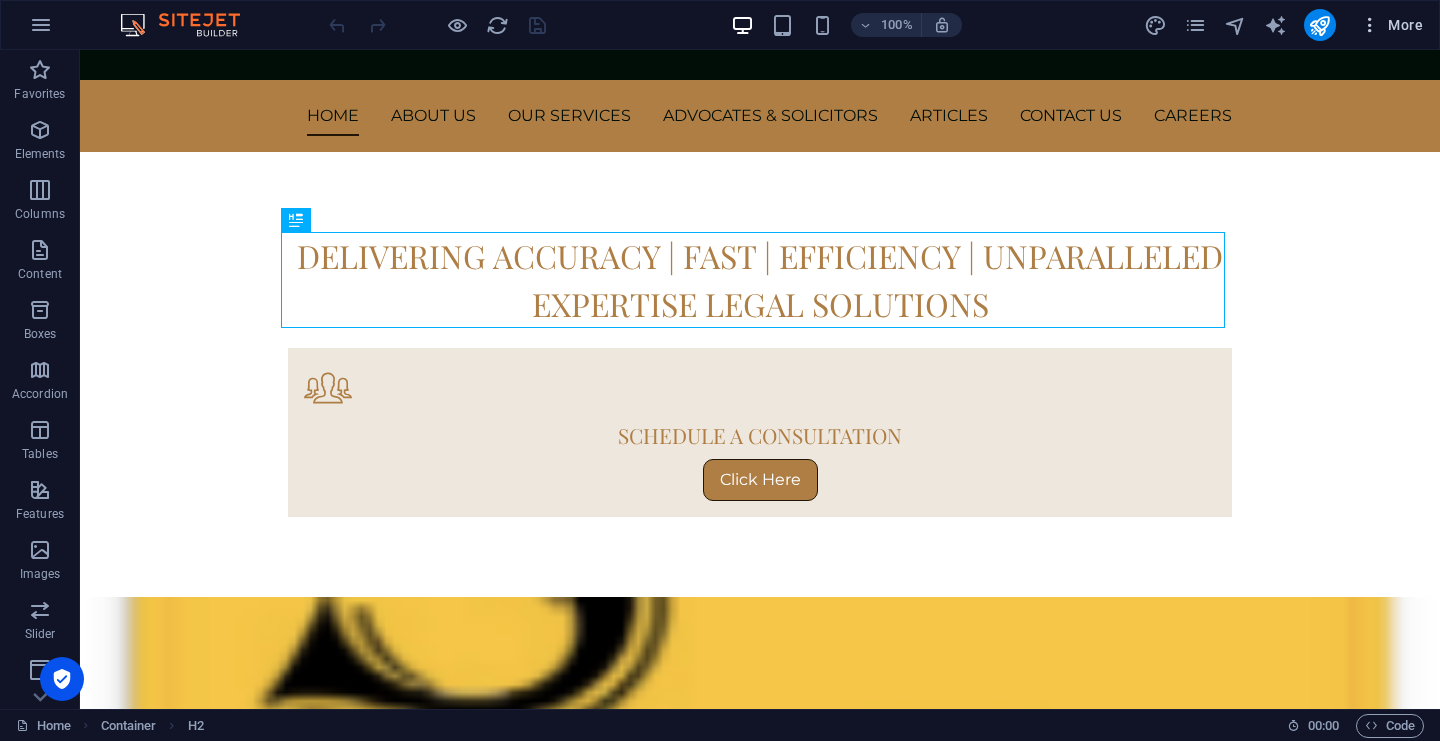 click at bounding box center (1370, 25) 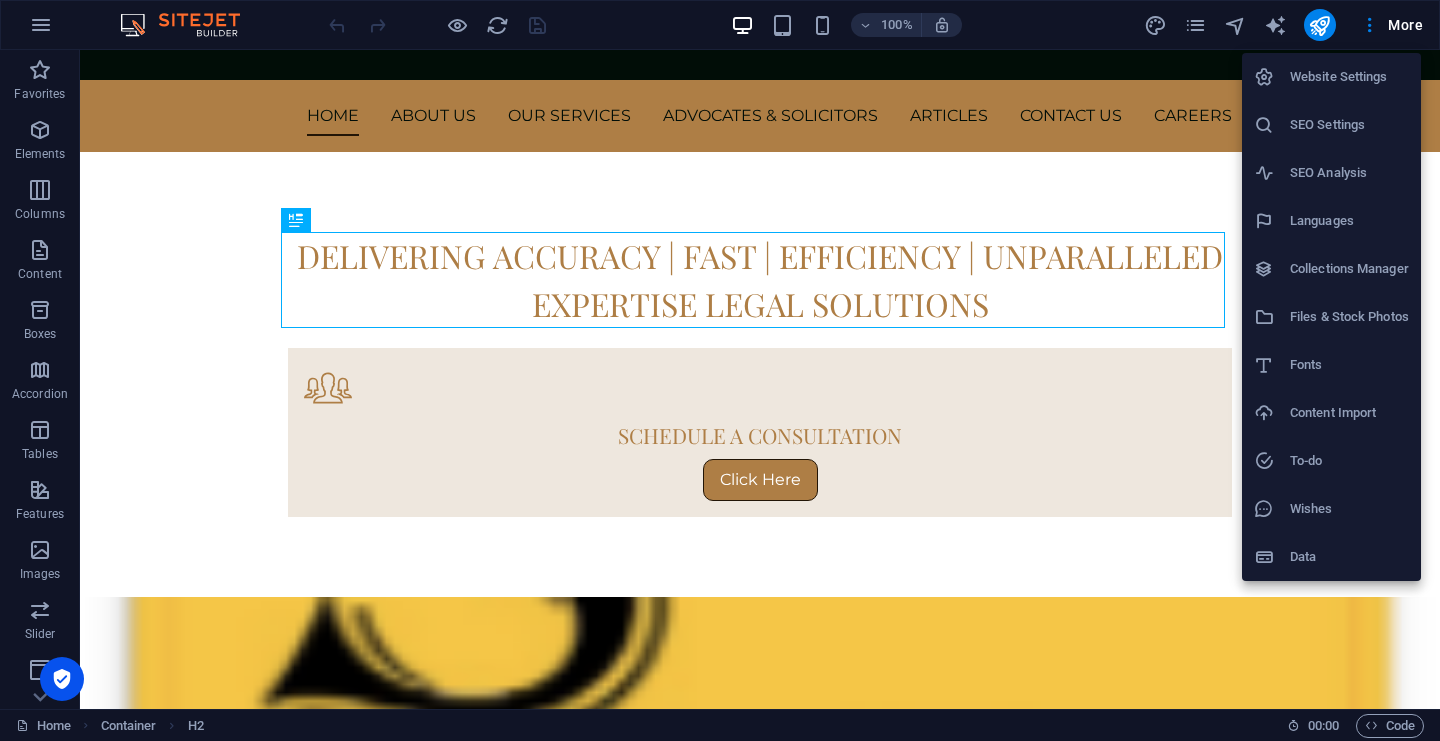 click at bounding box center [720, 370] 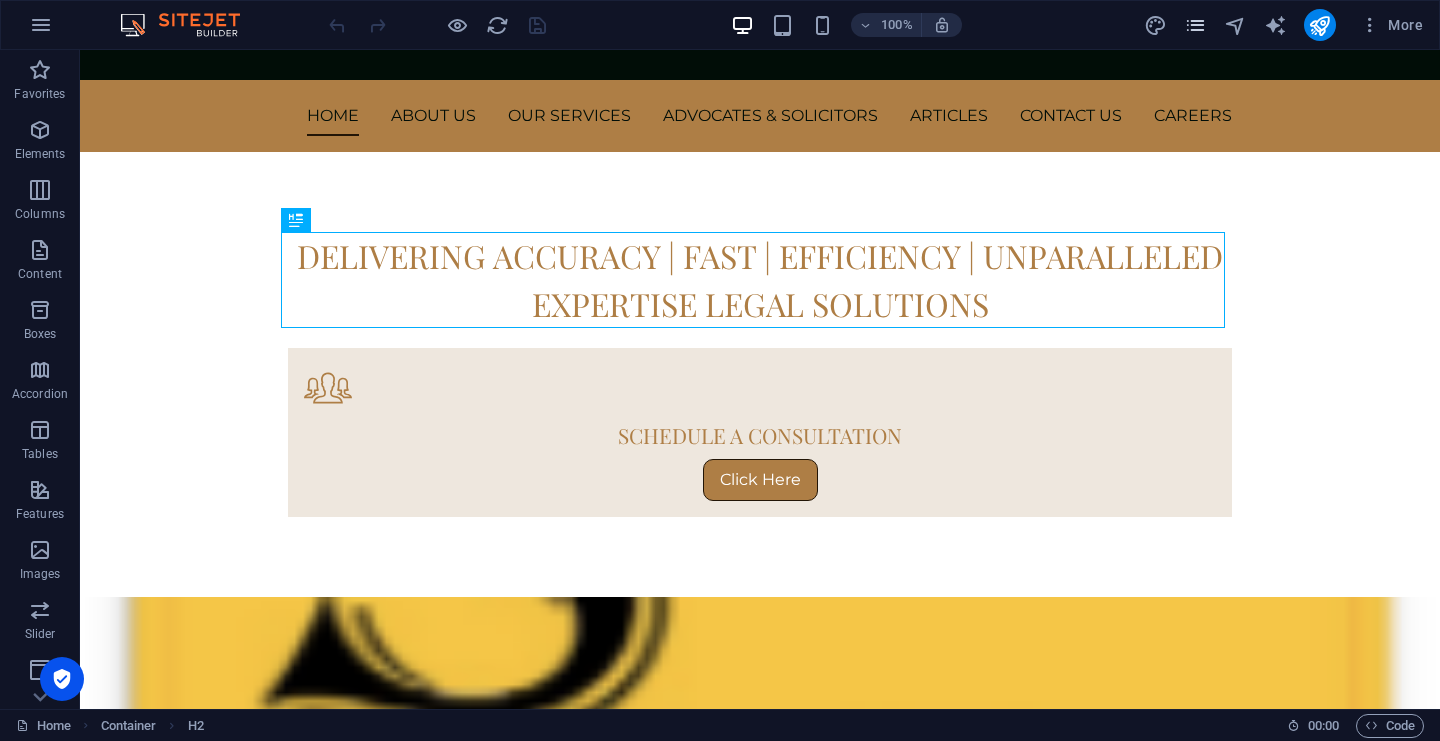 click at bounding box center (1195, 25) 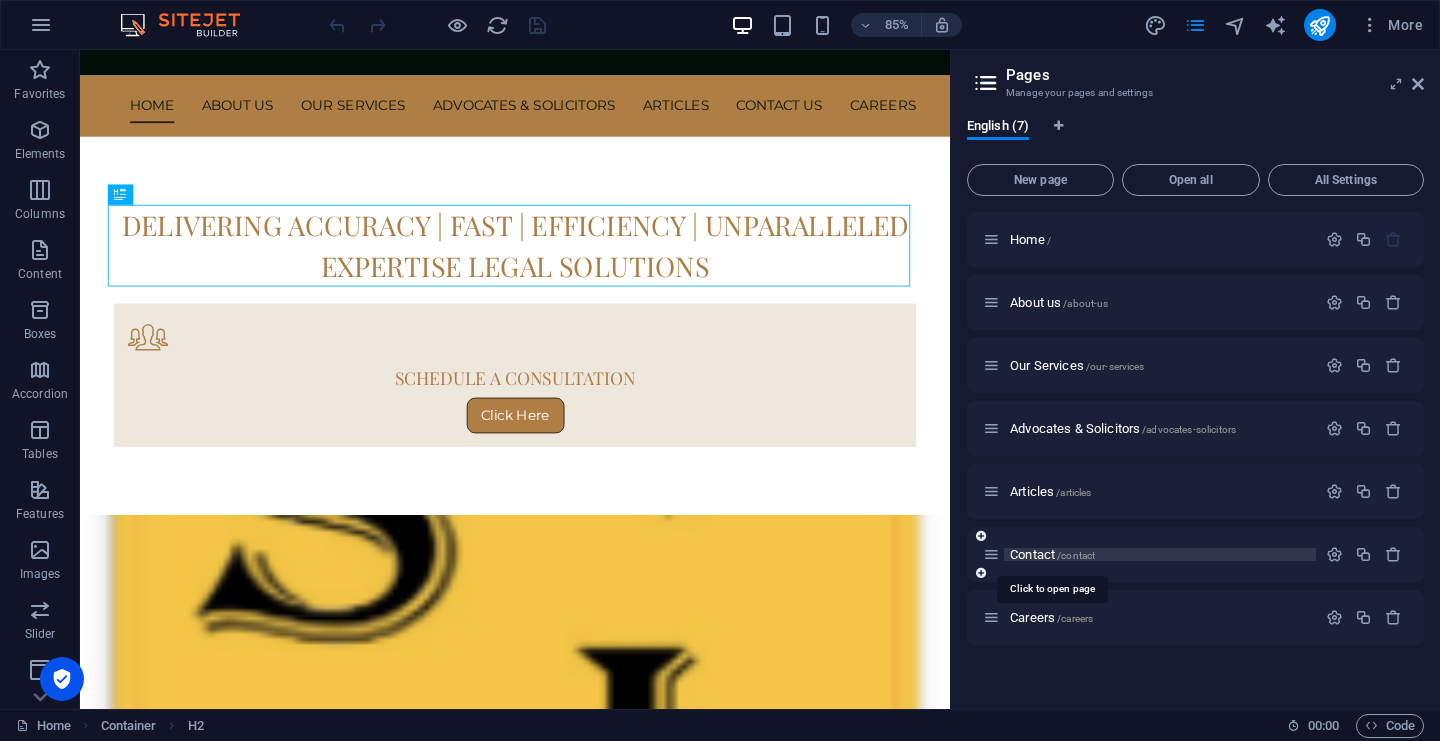 click on "/contact" at bounding box center [1076, 555] 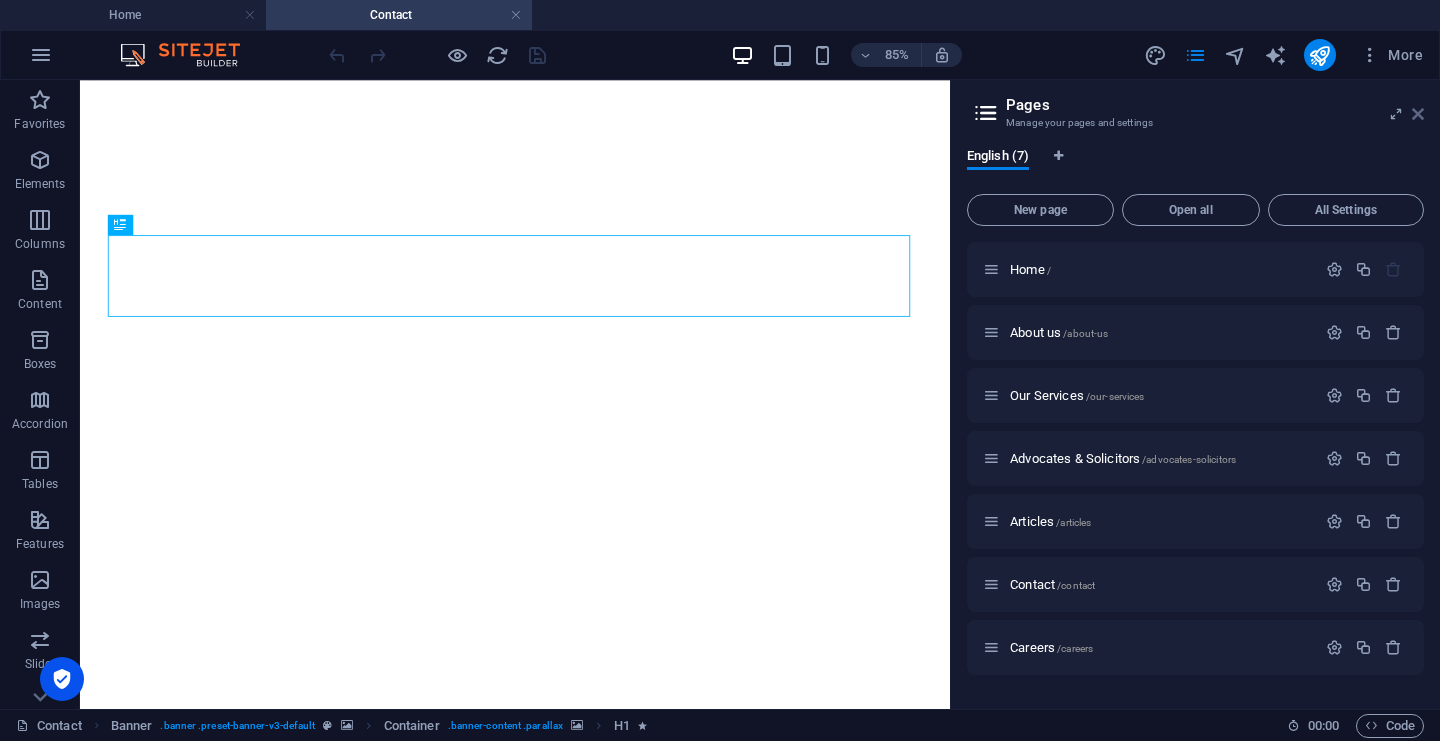 click at bounding box center (1418, 114) 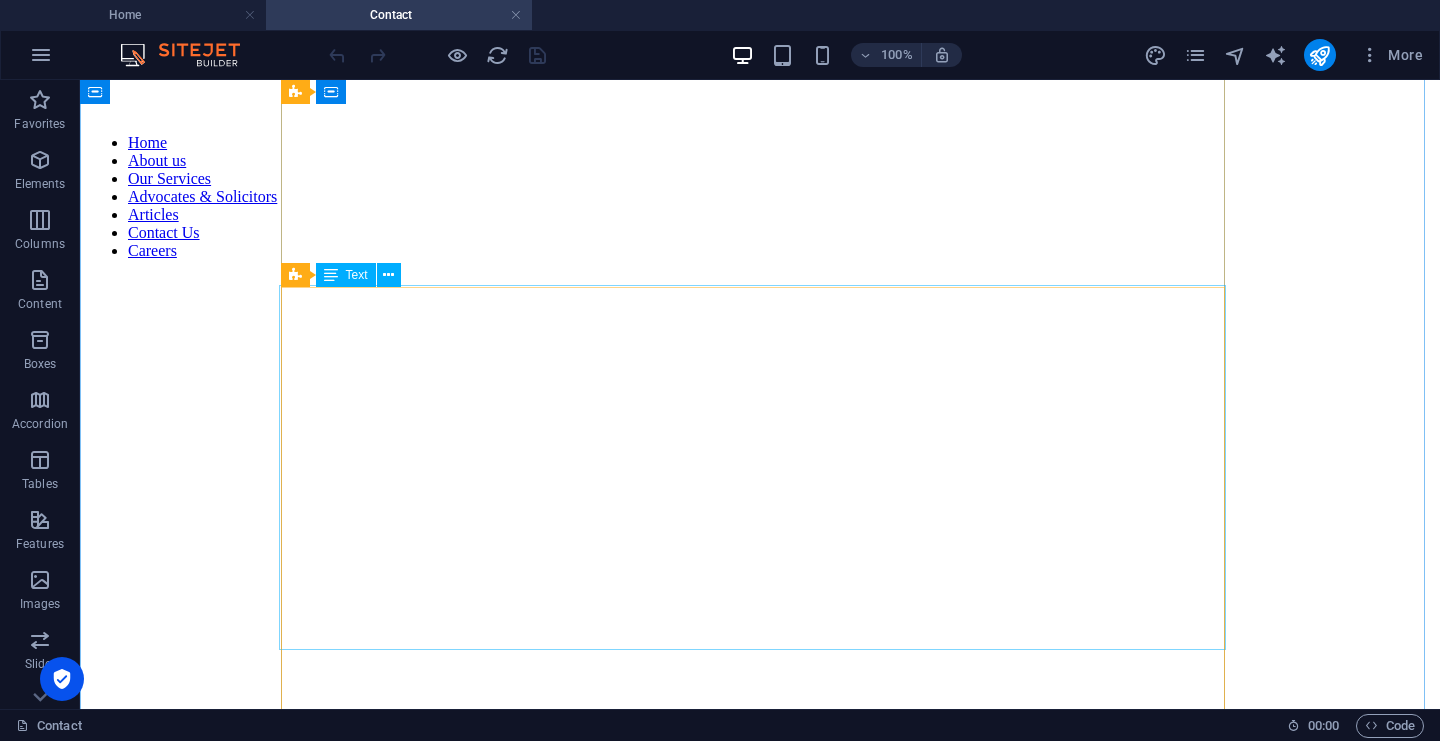 scroll, scrollTop: 524, scrollLeft: 0, axis: vertical 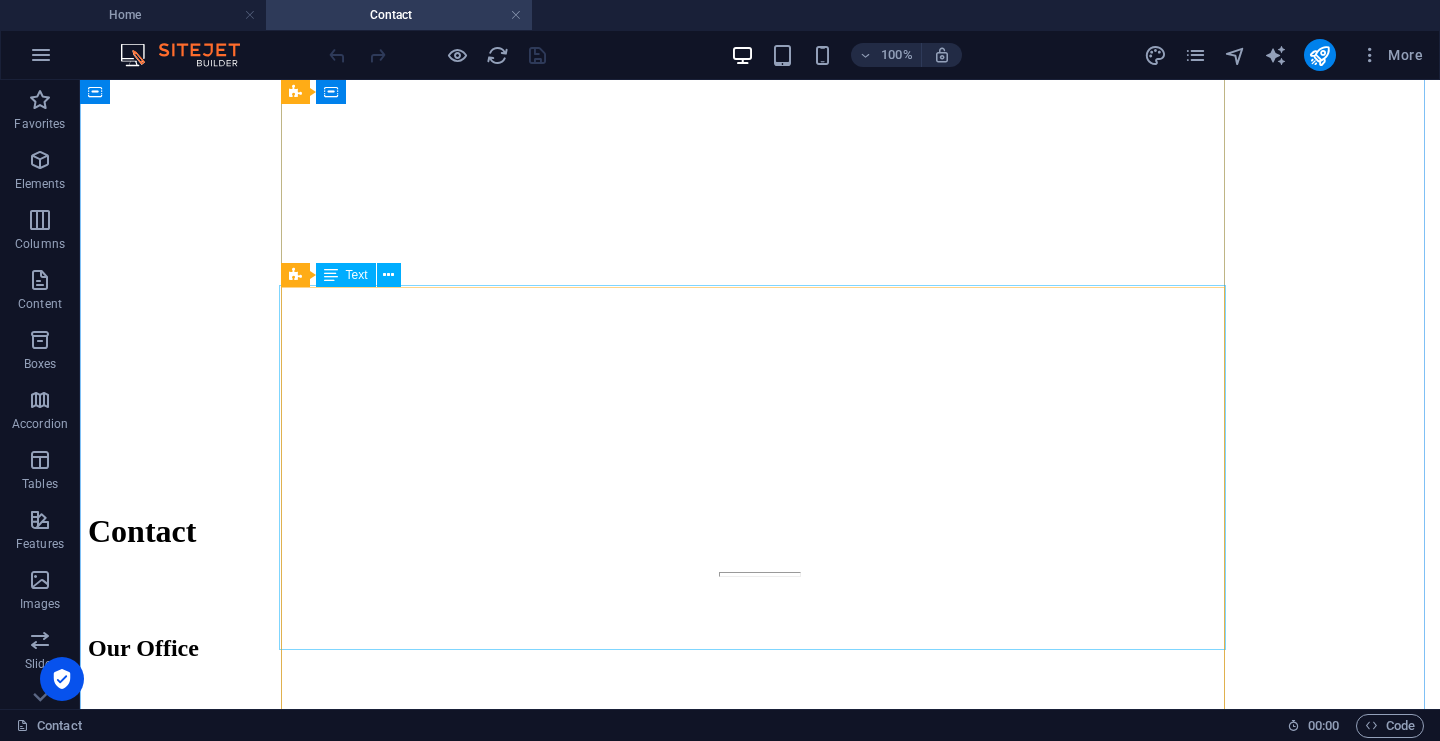 click on "SUAT LIM & CO Advocates & Solicitors Kuala Lumpur Office No 18-3, Jalan Jalil 1, Bumi Bukit Jalil Lebuhraya Puchong-Sungai Besi 57000 Kuala Lumpur General Line +603-8080 7872  +603-8080 8982 +603-8080 9892 Office Hours Monday - Friday 8.30am - 5.30pm    (Closed on Friday, Saturday and Public Holidays)" at bounding box center [760, 1118] 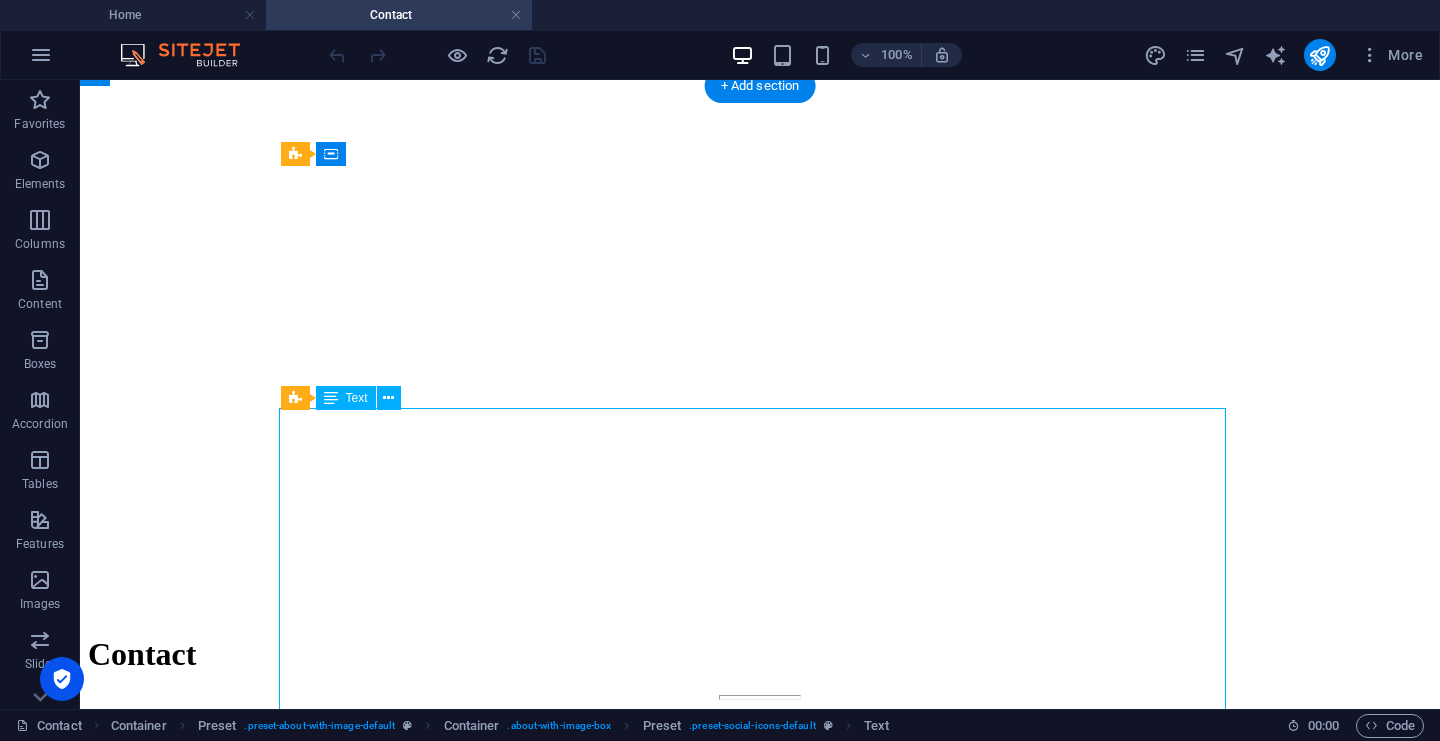 scroll, scrollTop: 431, scrollLeft: 0, axis: vertical 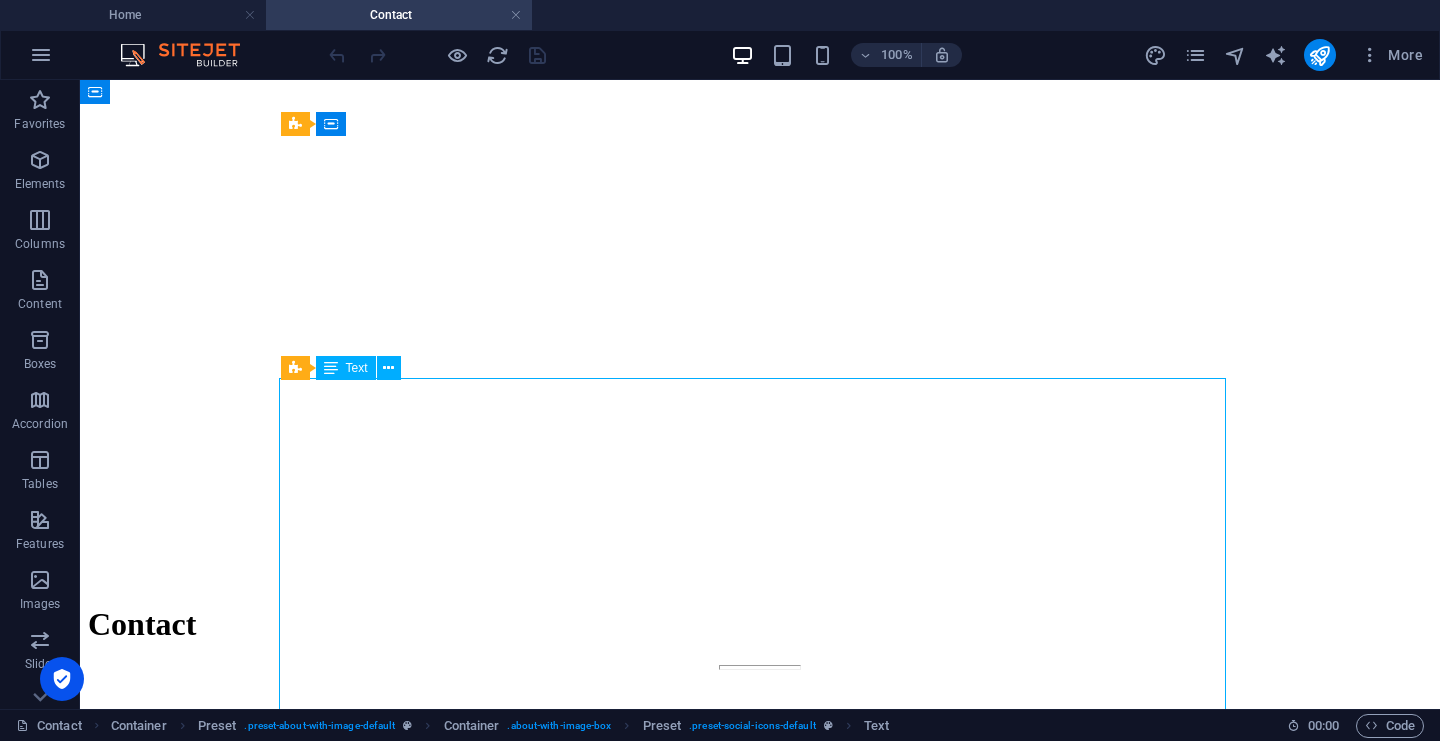click on "SUAT LIM & CO Advocates & Solicitors Kuala Lumpur Office No 18-3, Jalan Jalil 1, Bumi Bukit Jalil Lebuhraya Puchong-Sungai Besi 57000 Kuala Lumpur General Line +603-8080 7872  +603-8080 8982 +603-8080 9892 Office Hours Monday - Friday 8.30am - 5.30pm    (Closed on Friday, Saturday and Public Holidays)" at bounding box center [760, 1211] 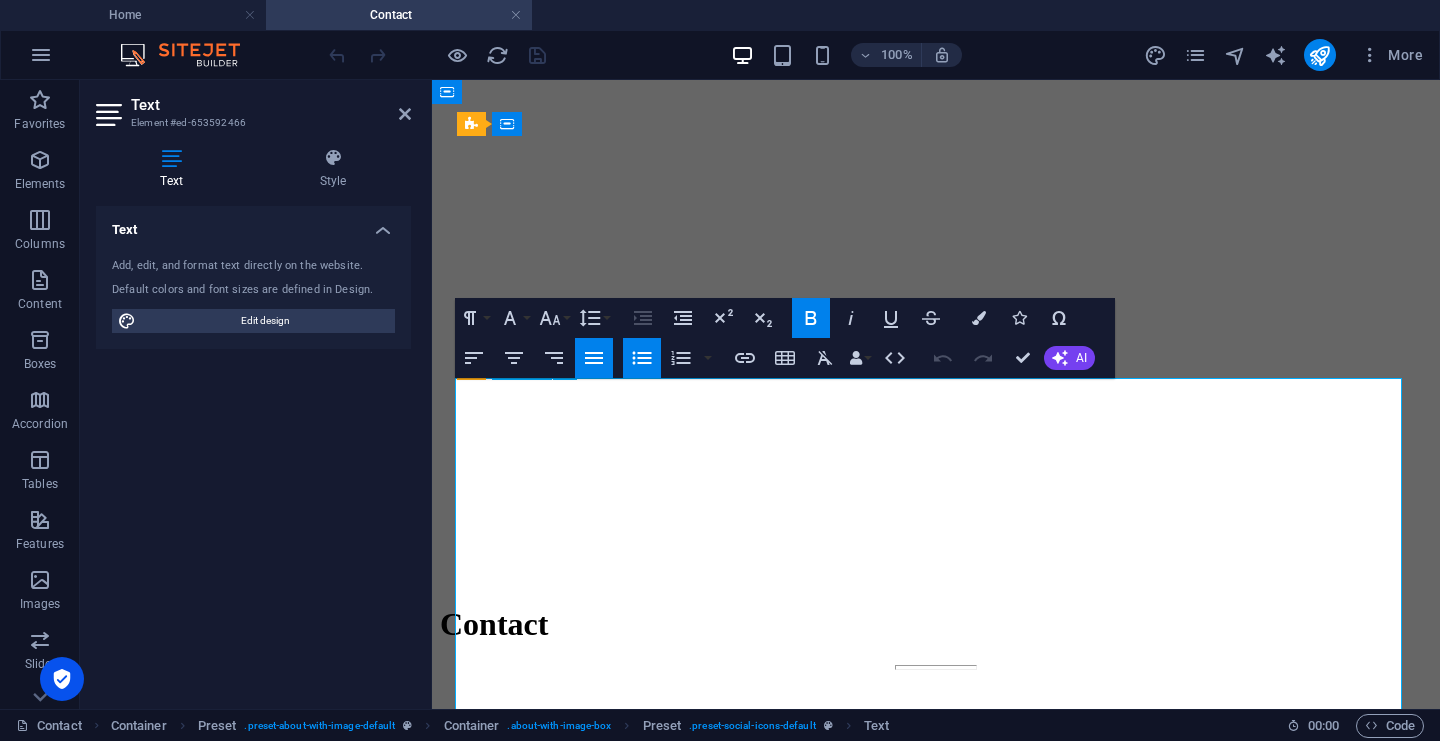 click on "57000 Kuala Lumpur" at bounding box center [965, 1130] 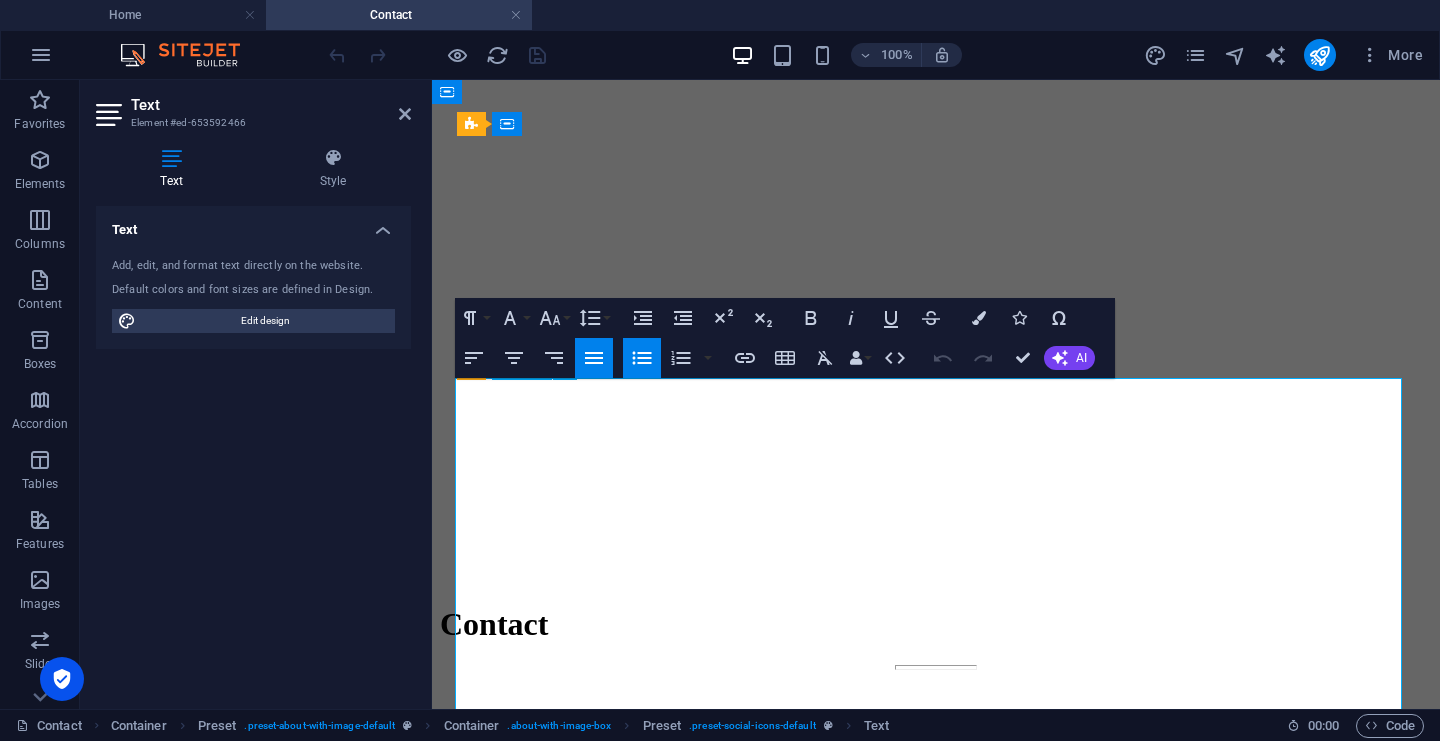 click on "No 18-3, Jalan Jalil 1, Bumi Bukit Jalil" at bounding box center [569, 1086] 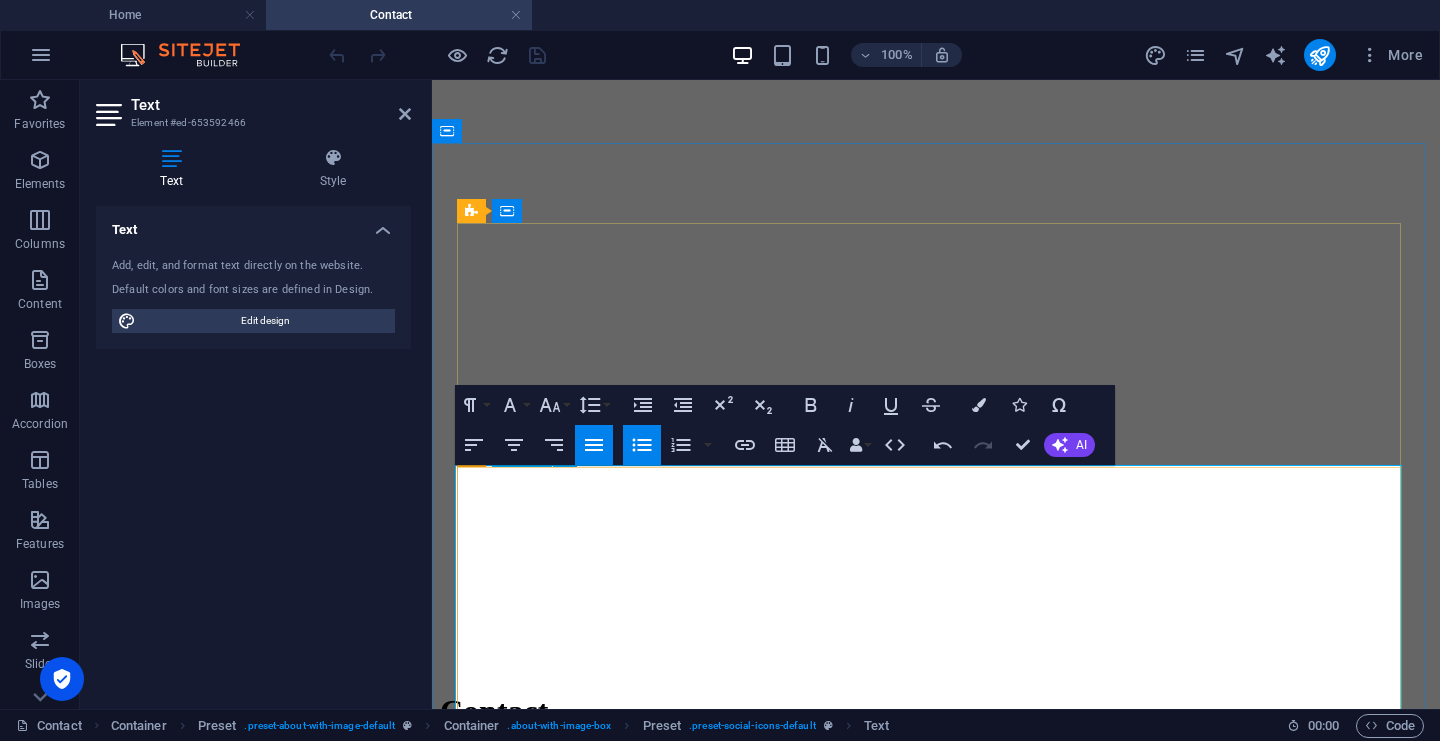 scroll, scrollTop: 459, scrollLeft: 0, axis: vertical 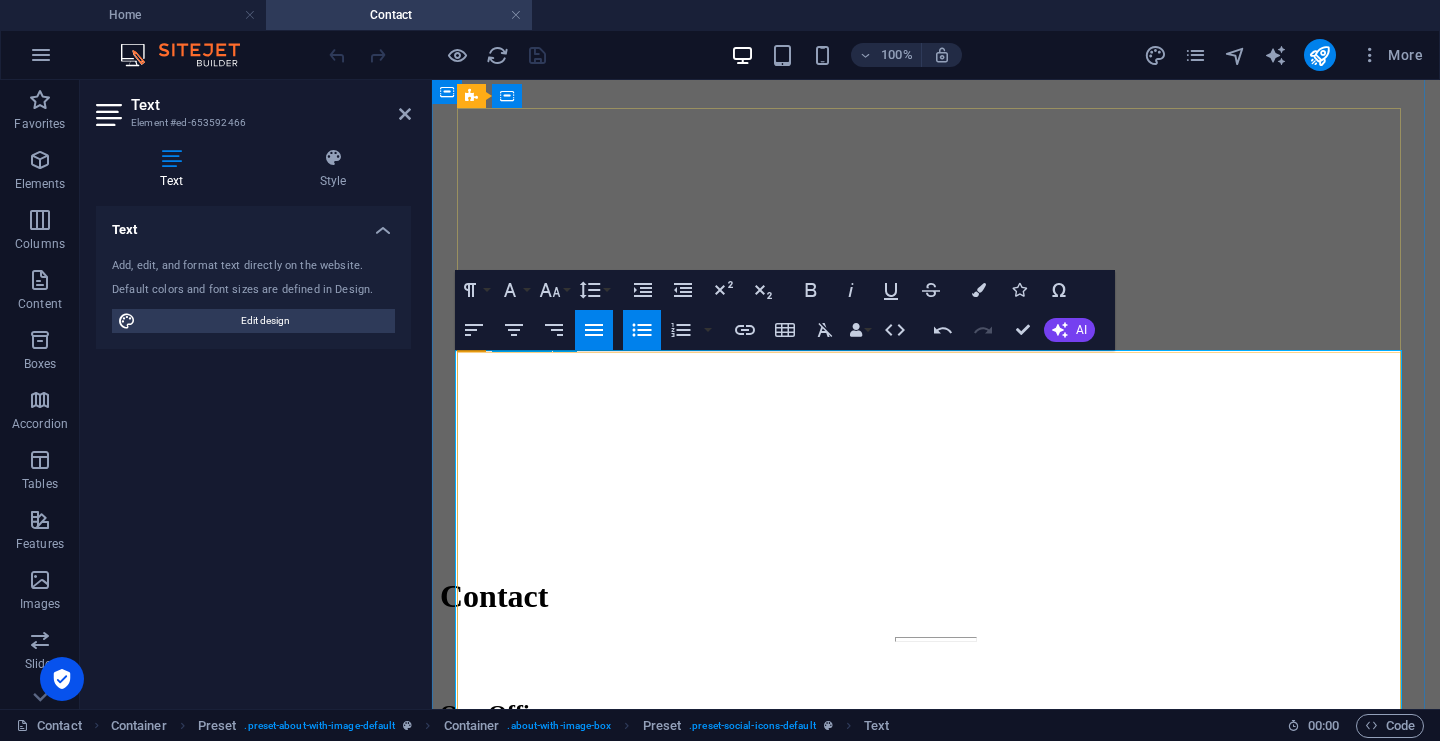 click on "No 18-3, Jalan Jalil 1, Bumi Bukit Jalil" at bounding box center [569, 1080] 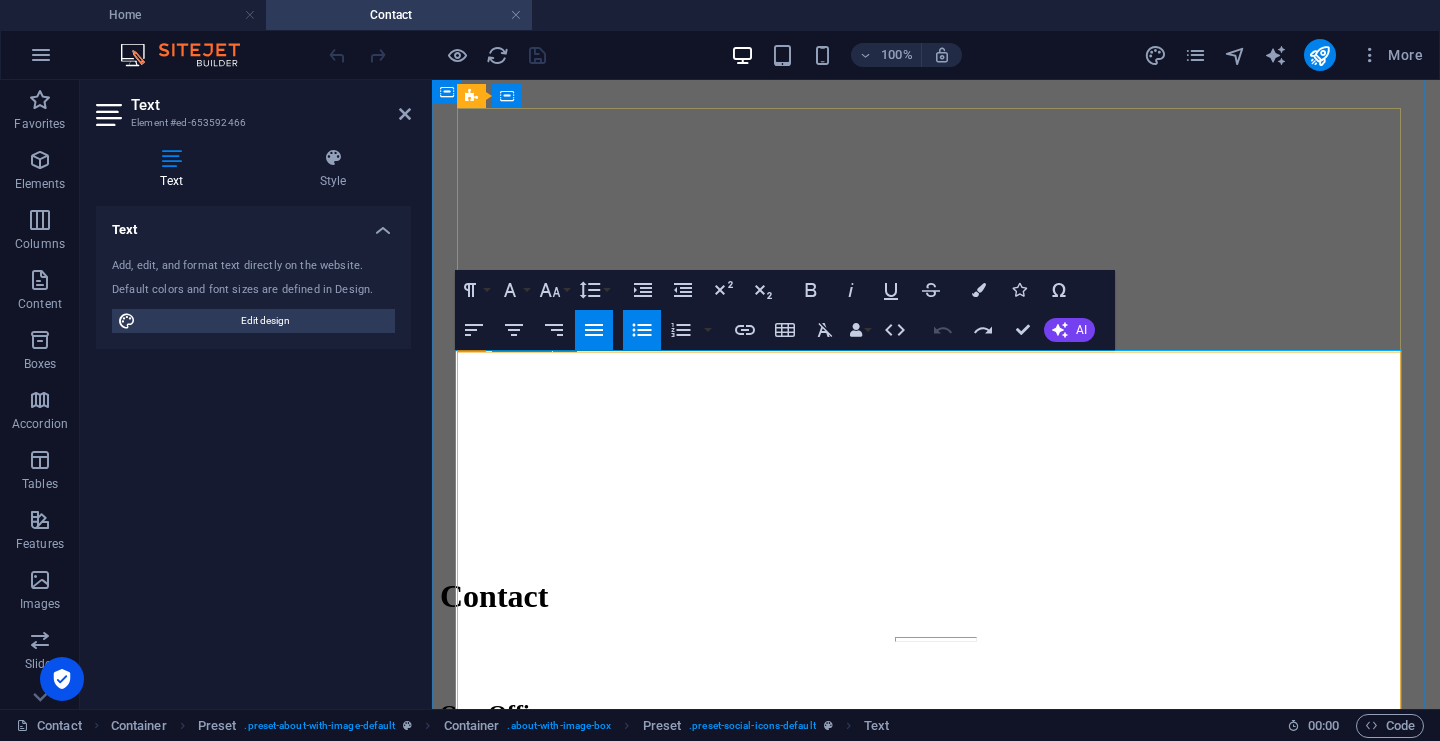 type 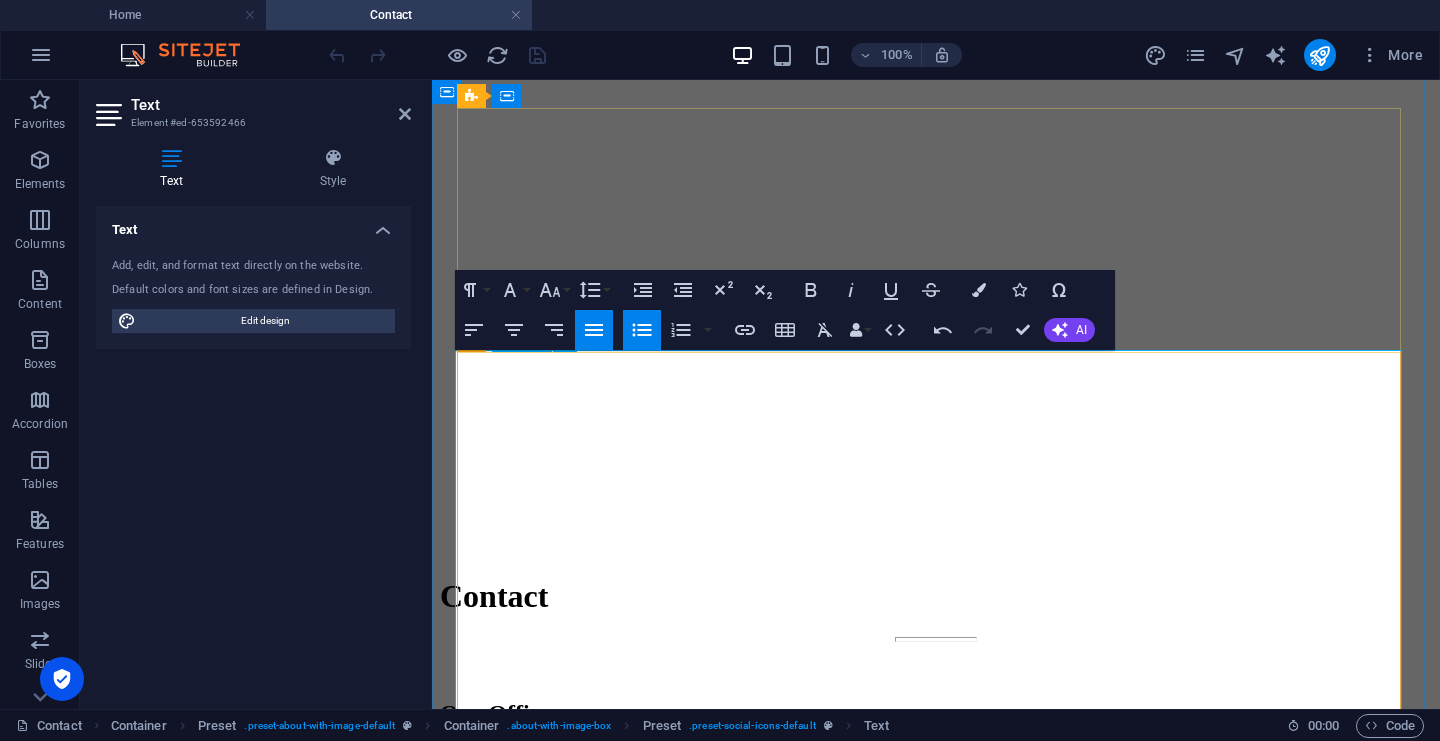 click on "+603-8080 9892" at bounding box center [965, 1240] 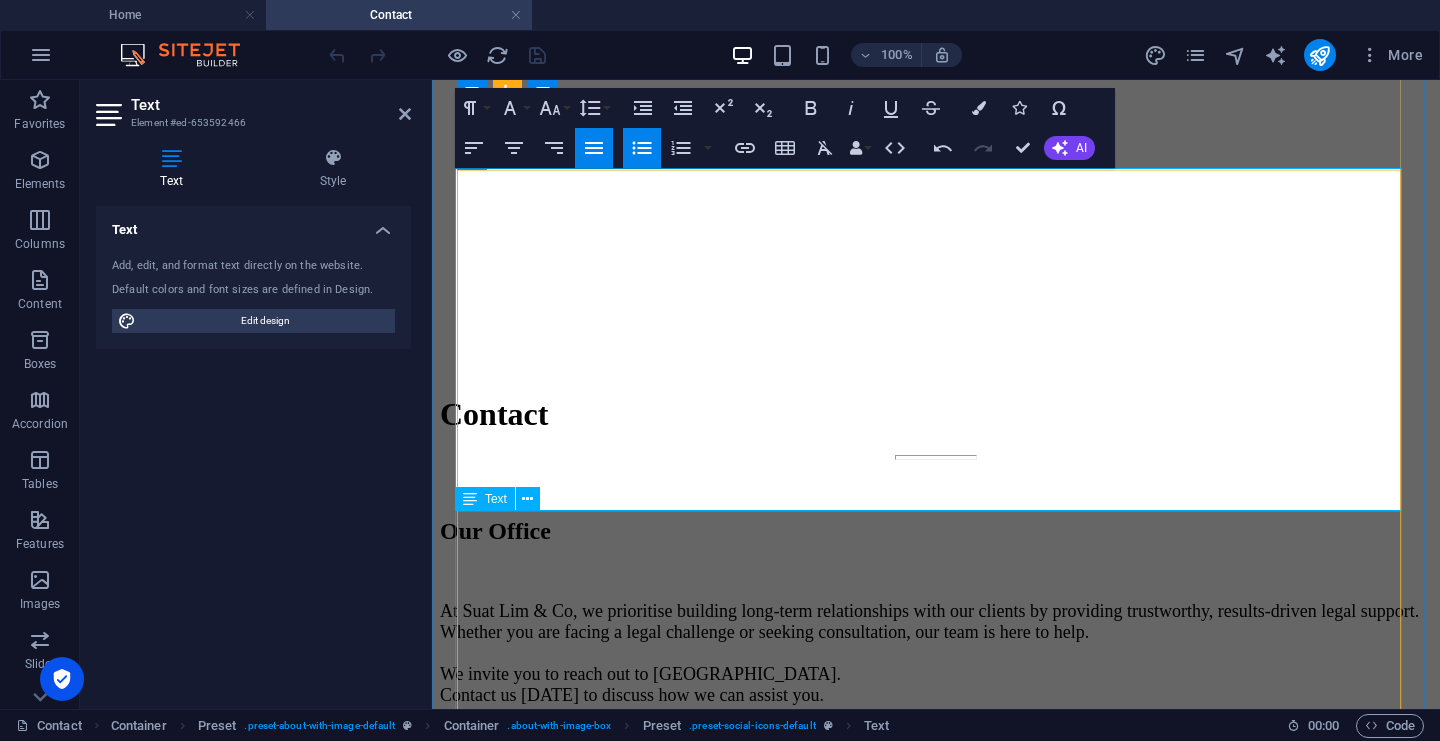 scroll, scrollTop: 608, scrollLeft: 0, axis: vertical 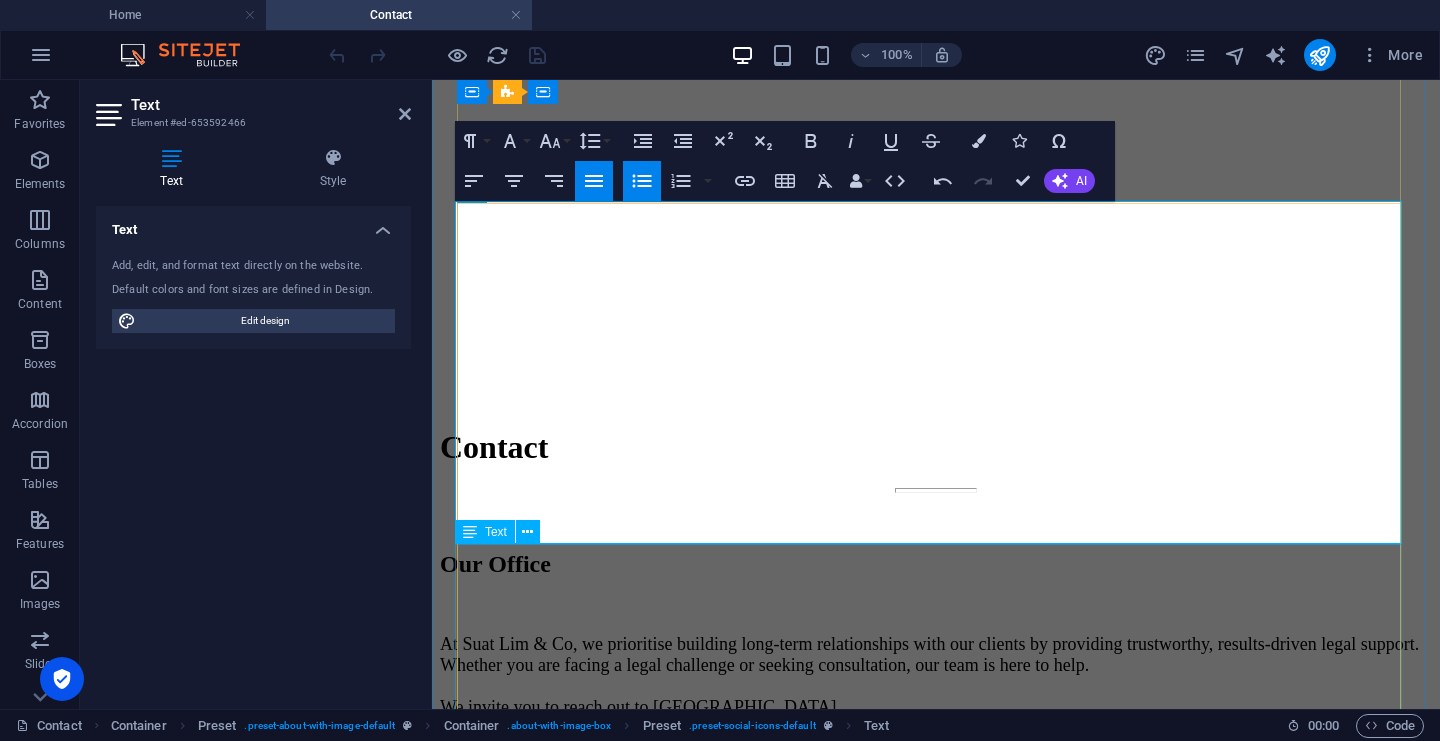 click on "SUAT LIM & CO Advocate & solicitors Kota Bharu Office PT 417, Tingkat 2 Jalan Kuala Krai Pusat Perniagaan Tunjung Pendek Mulong 16010 Kota Bharu, Kelantan General Line +609-743 3118 Office Hours Sunday – Thursday 8.30am – 5.30pm    (Closed on Friday, Saturday and Public Holidays)" at bounding box center (936, 1455) 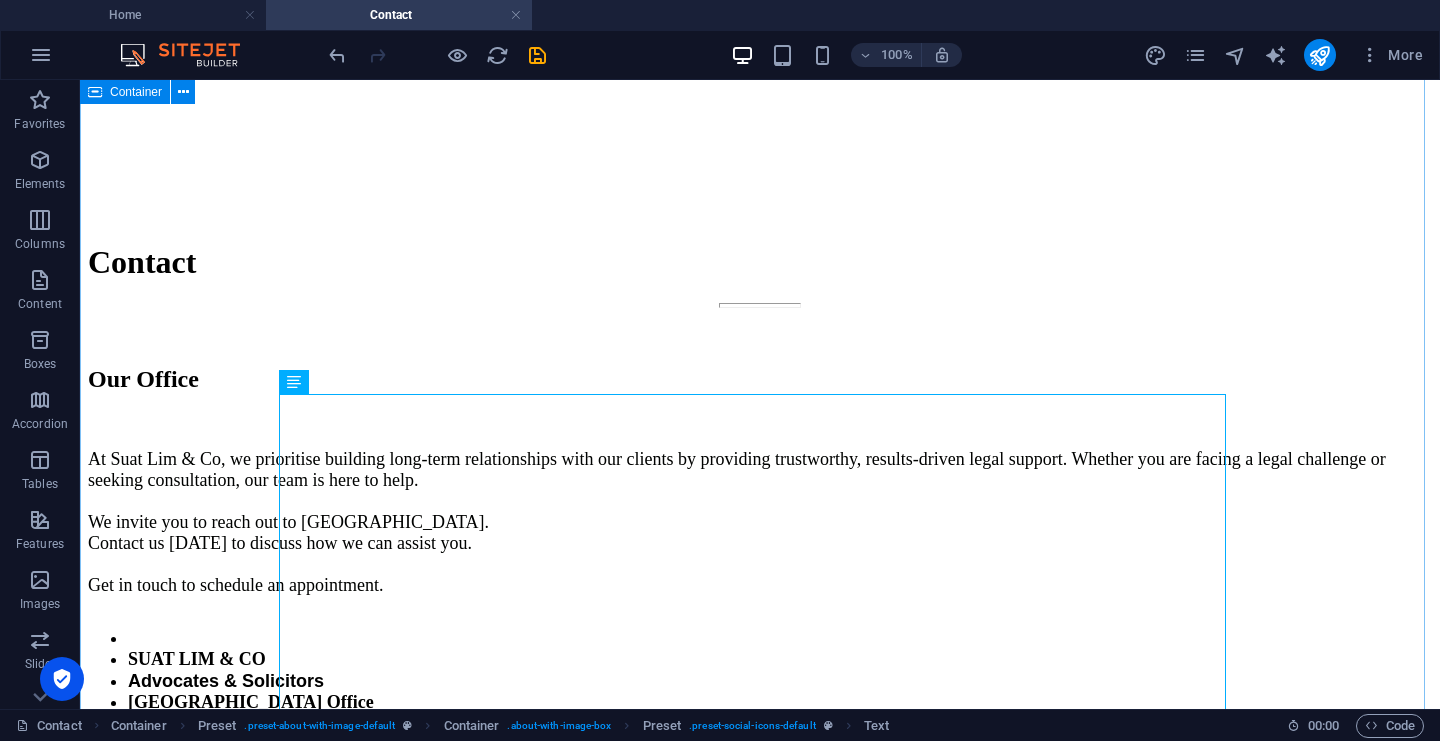 scroll, scrollTop: 662, scrollLeft: 0, axis: vertical 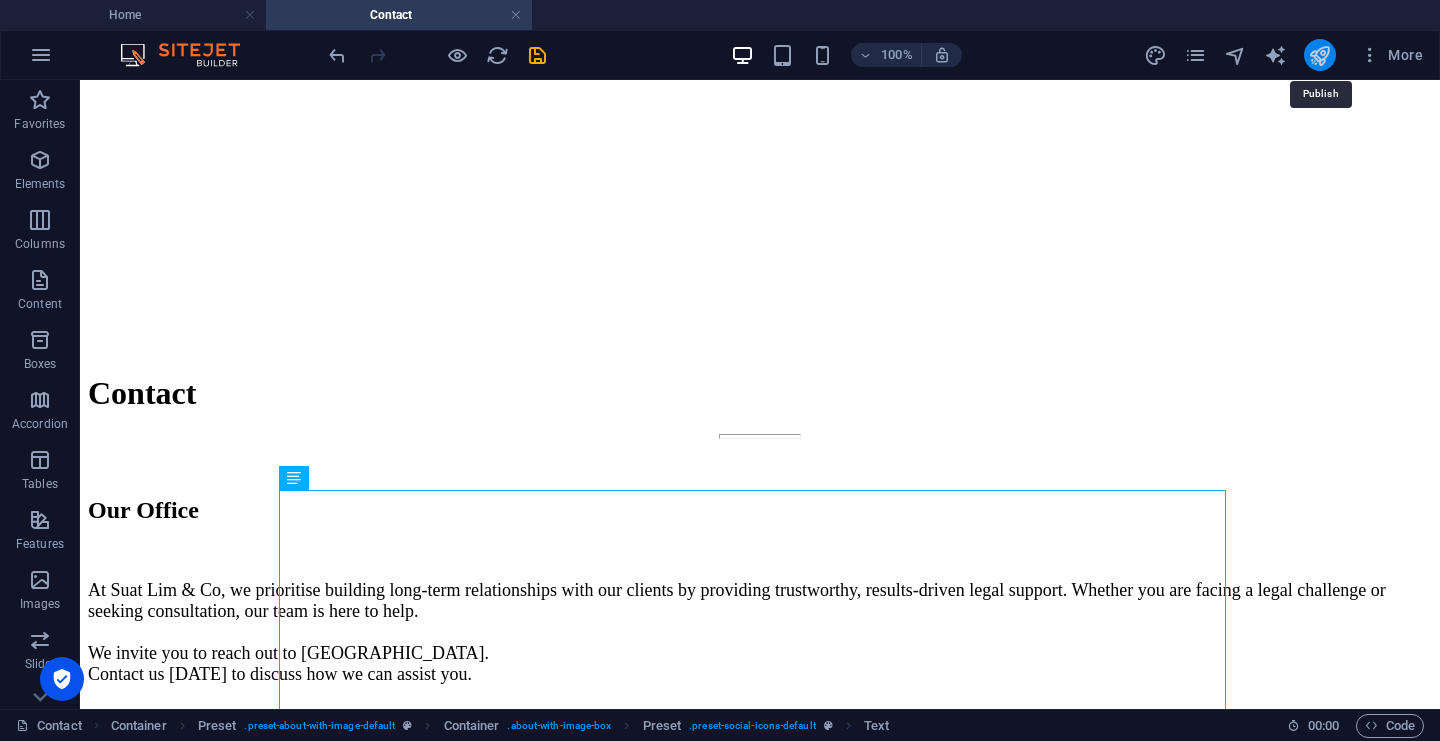 click at bounding box center (1319, 55) 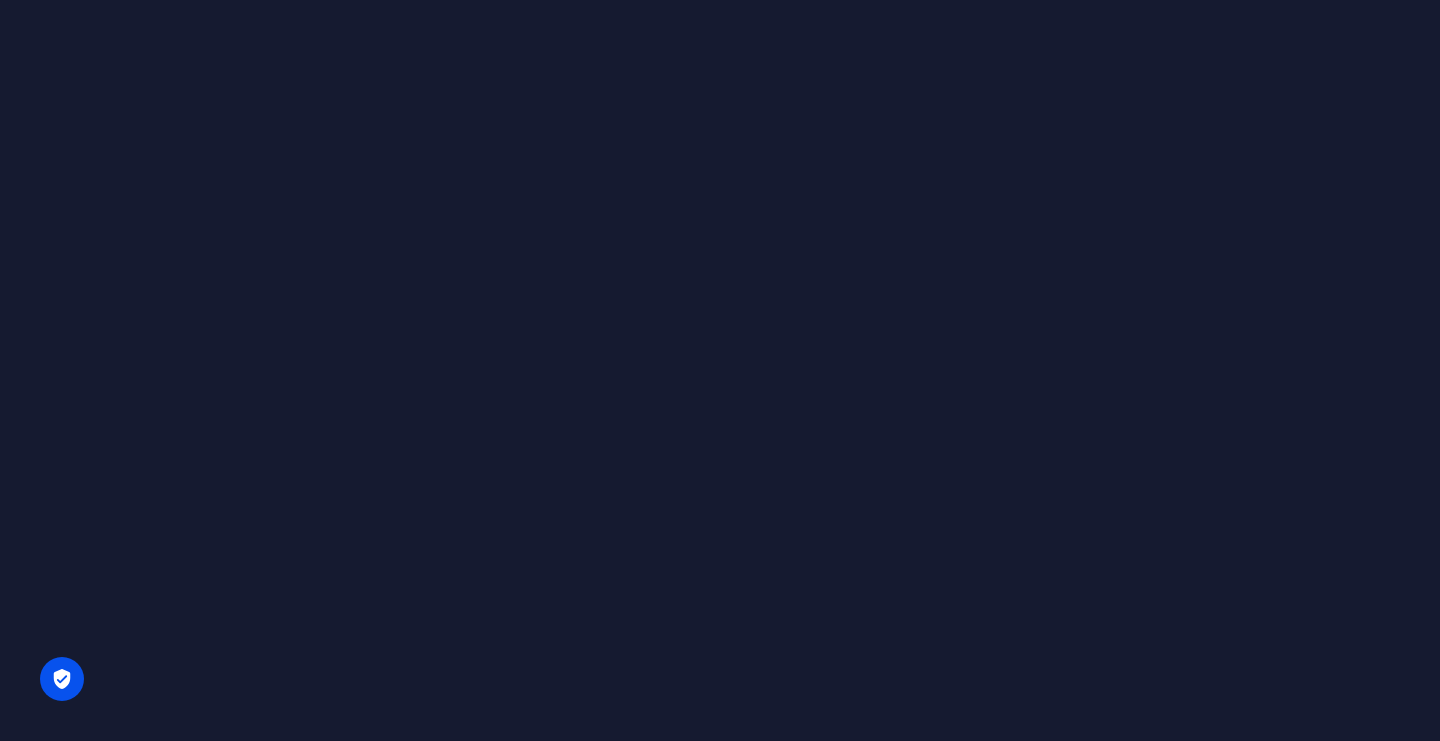 scroll, scrollTop: 0, scrollLeft: 0, axis: both 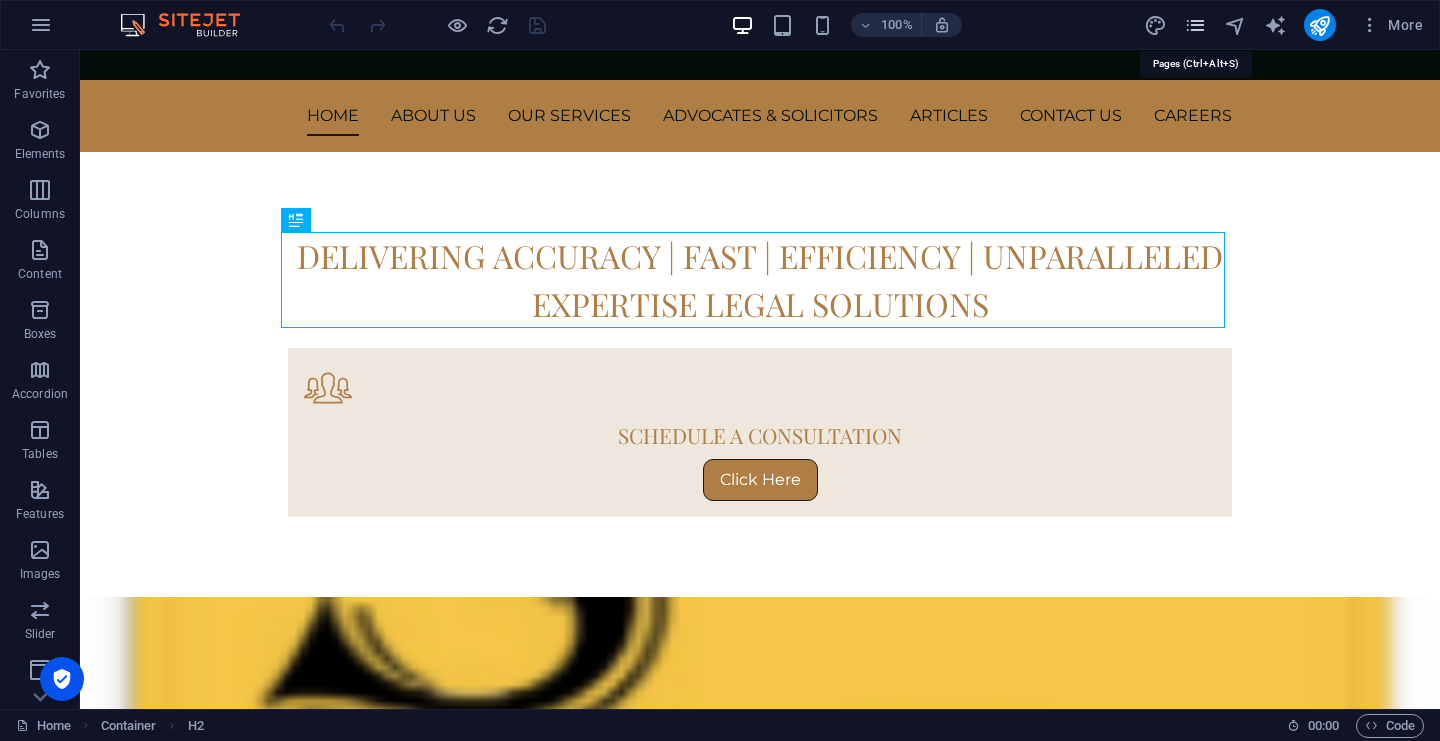 click at bounding box center [1195, 25] 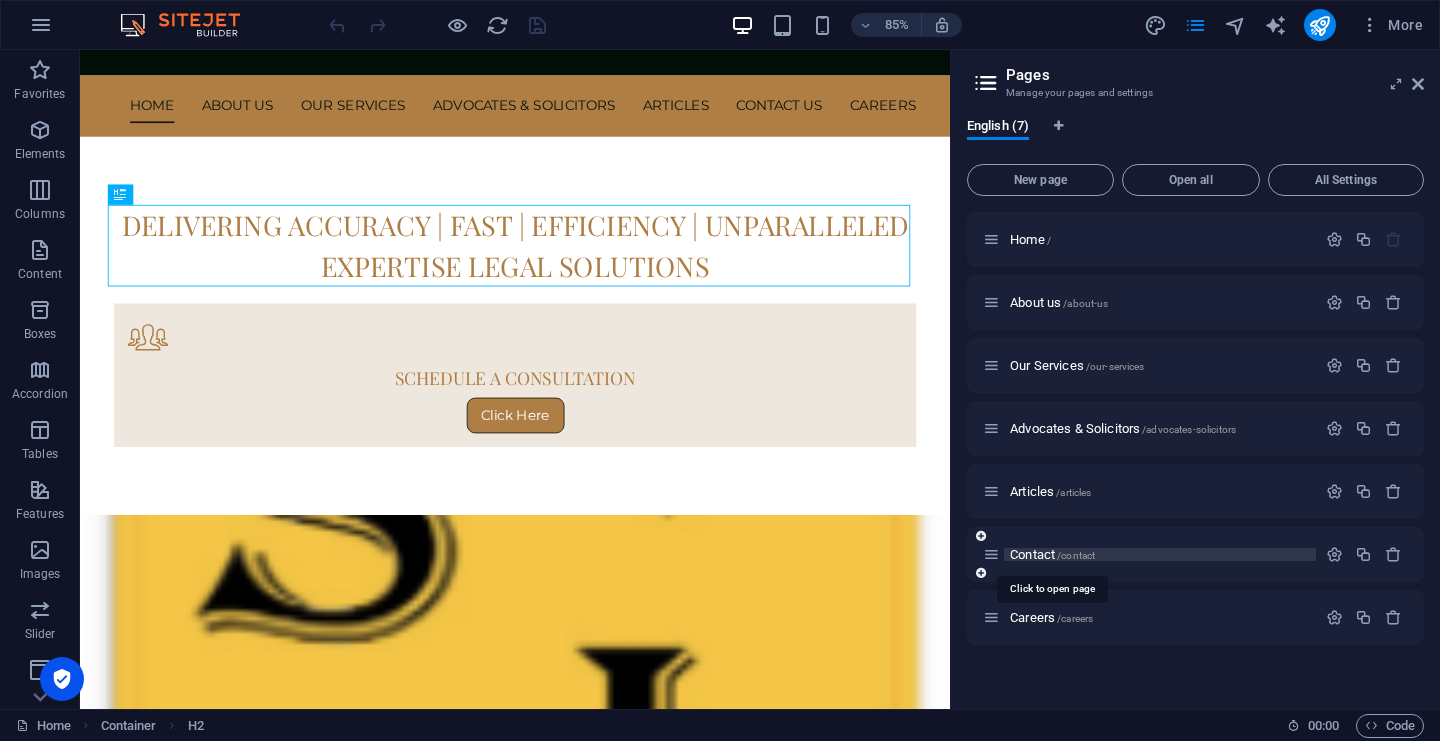 click on "Contact /contact" at bounding box center [1052, 554] 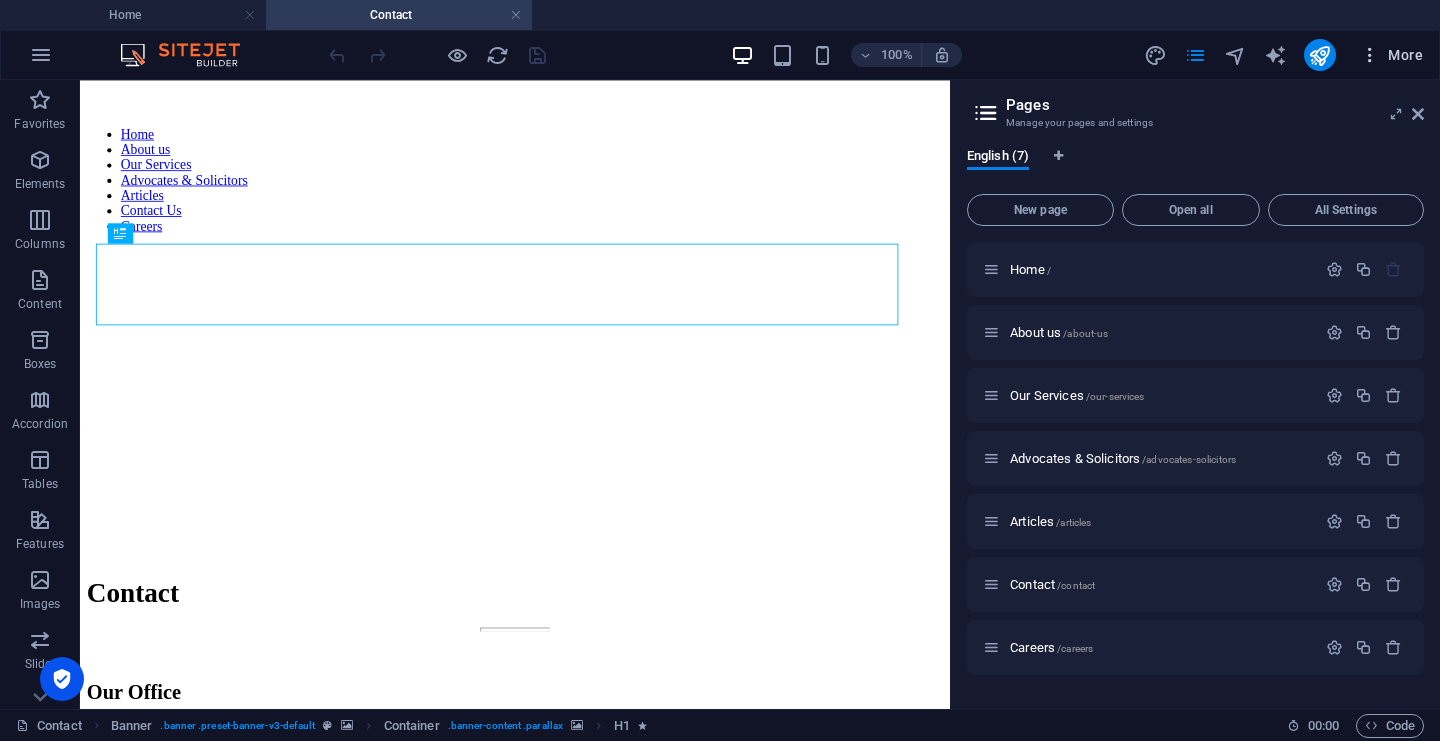 scroll, scrollTop: 0, scrollLeft: 0, axis: both 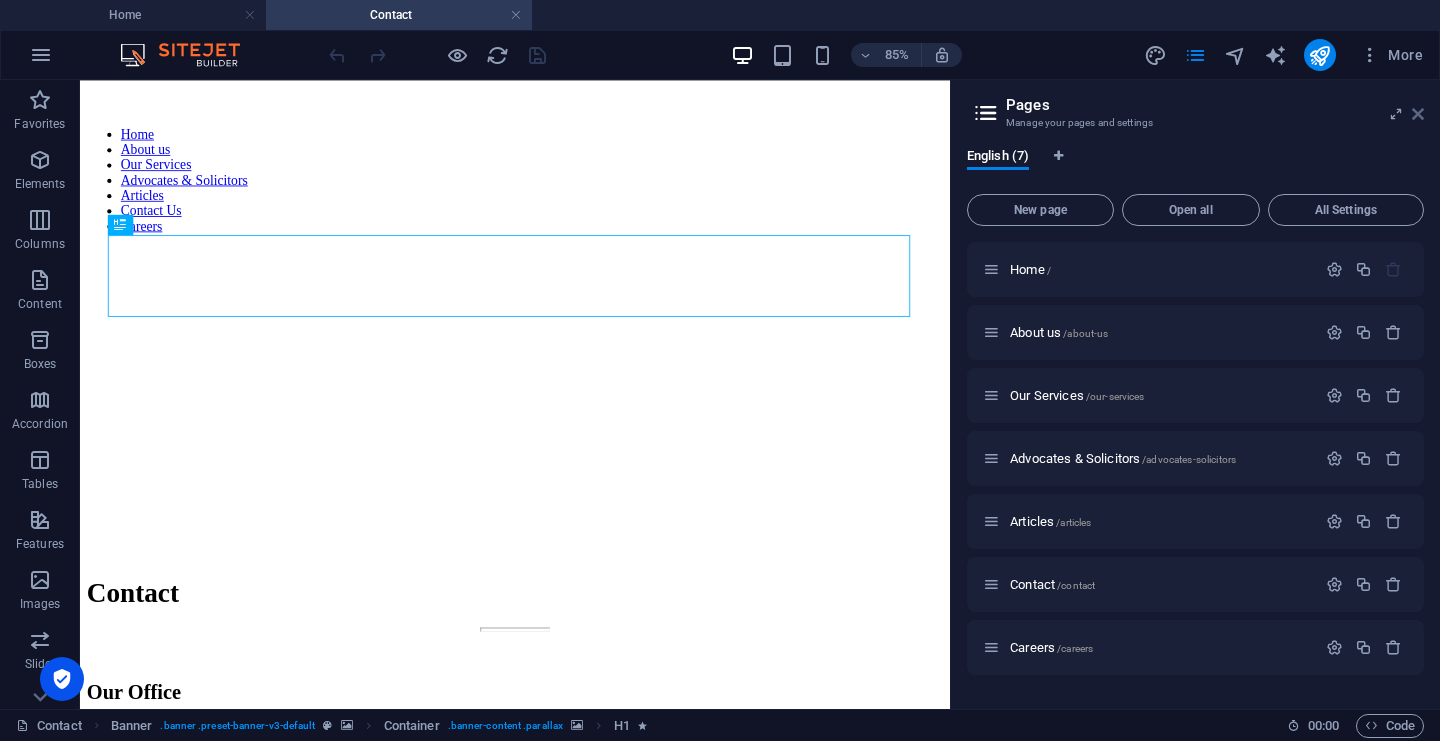 click at bounding box center [1418, 114] 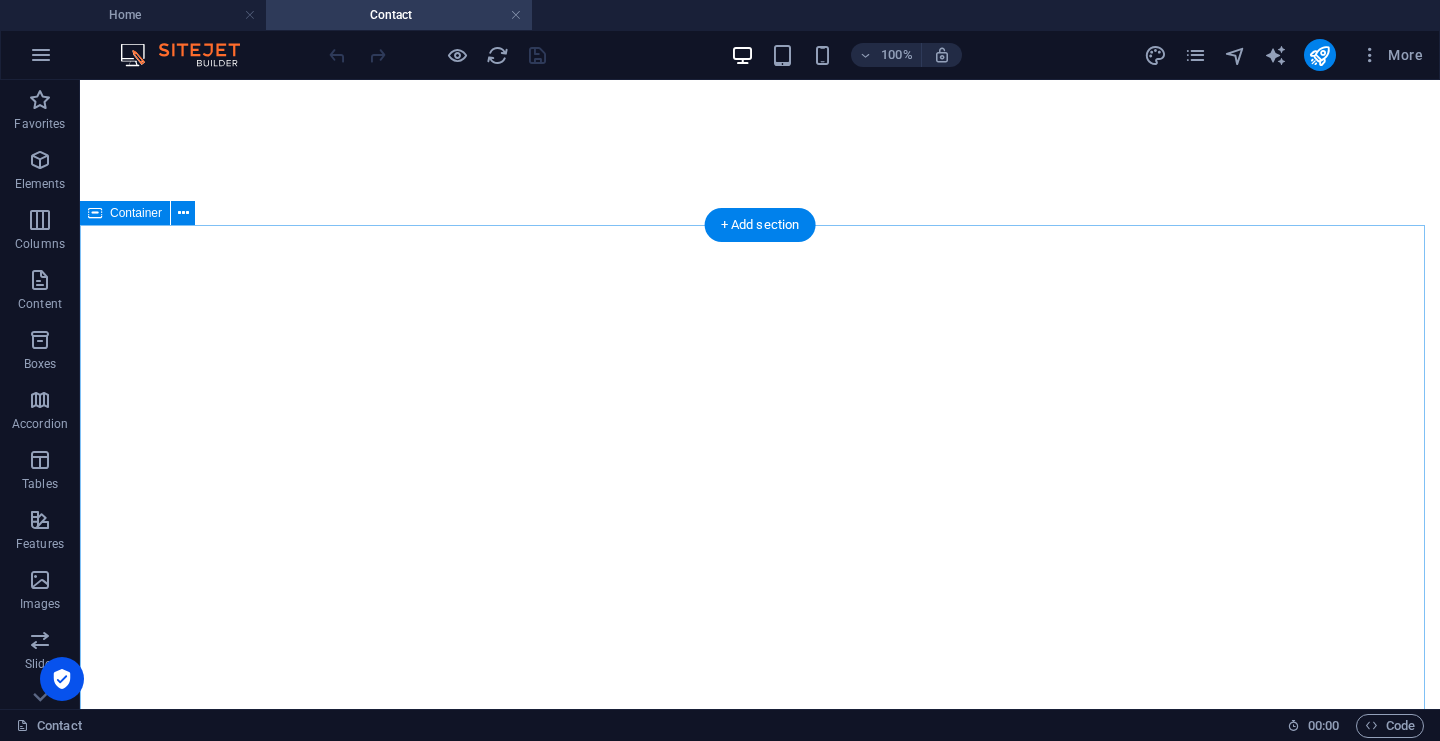 scroll, scrollTop: 0, scrollLeft: 0, axis: both 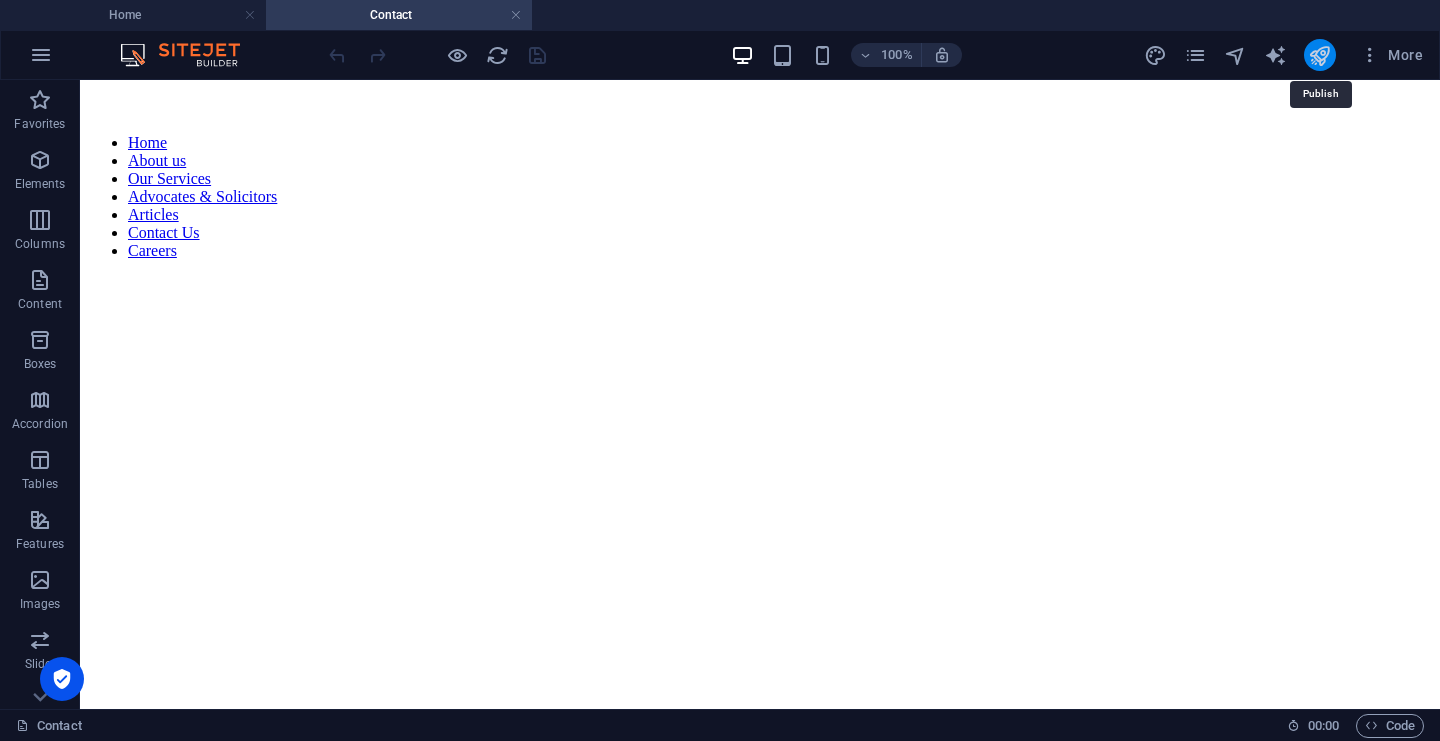 click at bounding box center [1319, 55] 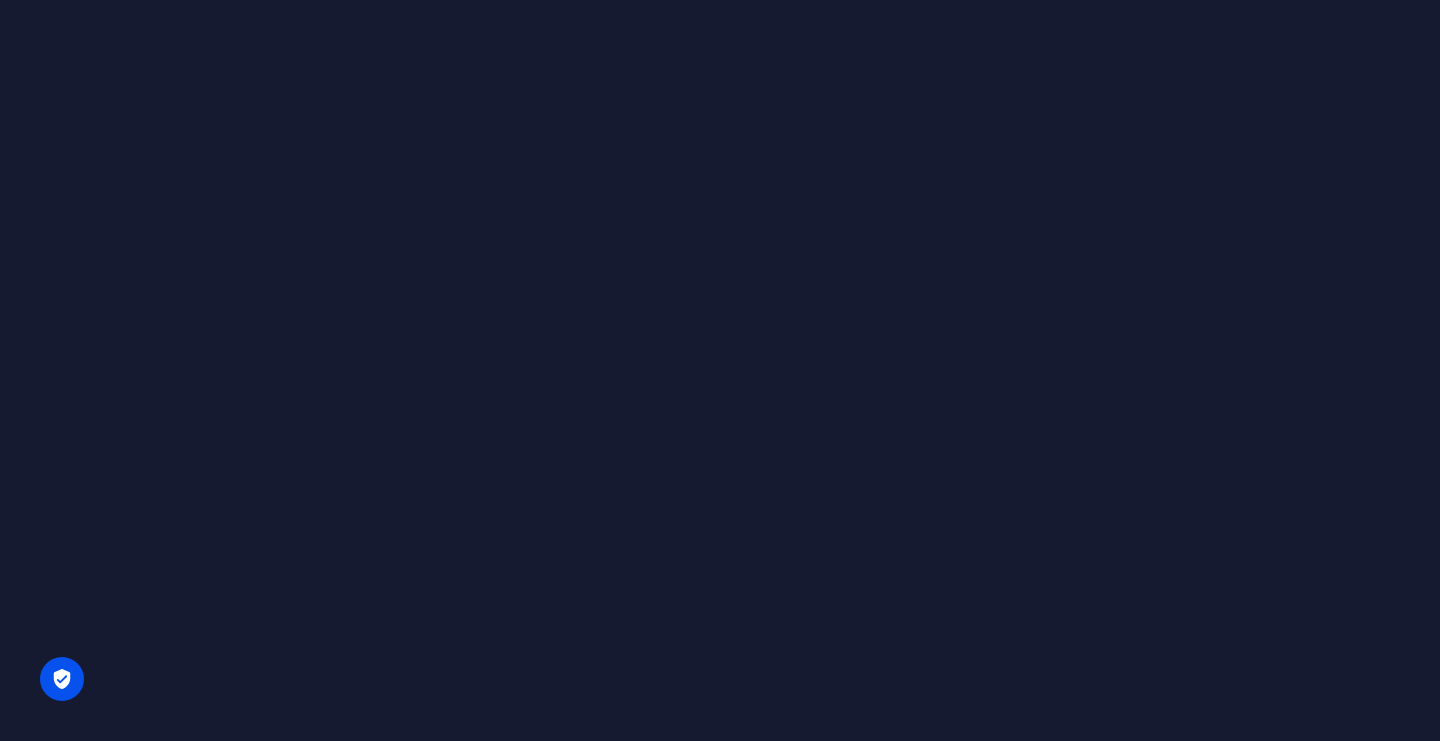 scroll, scrollTop: 0, scrollLeft: 0, axis: both 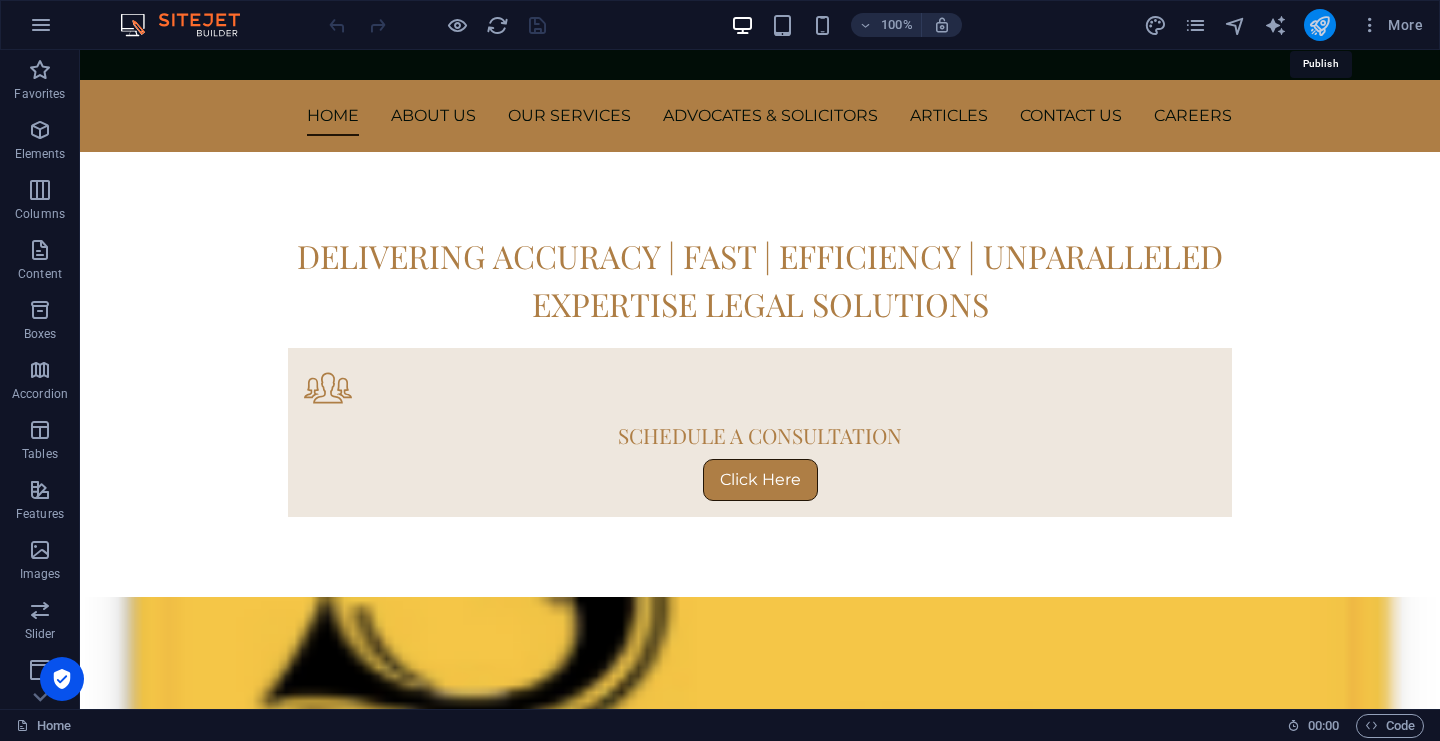 click at bounding box center (1319, 25) 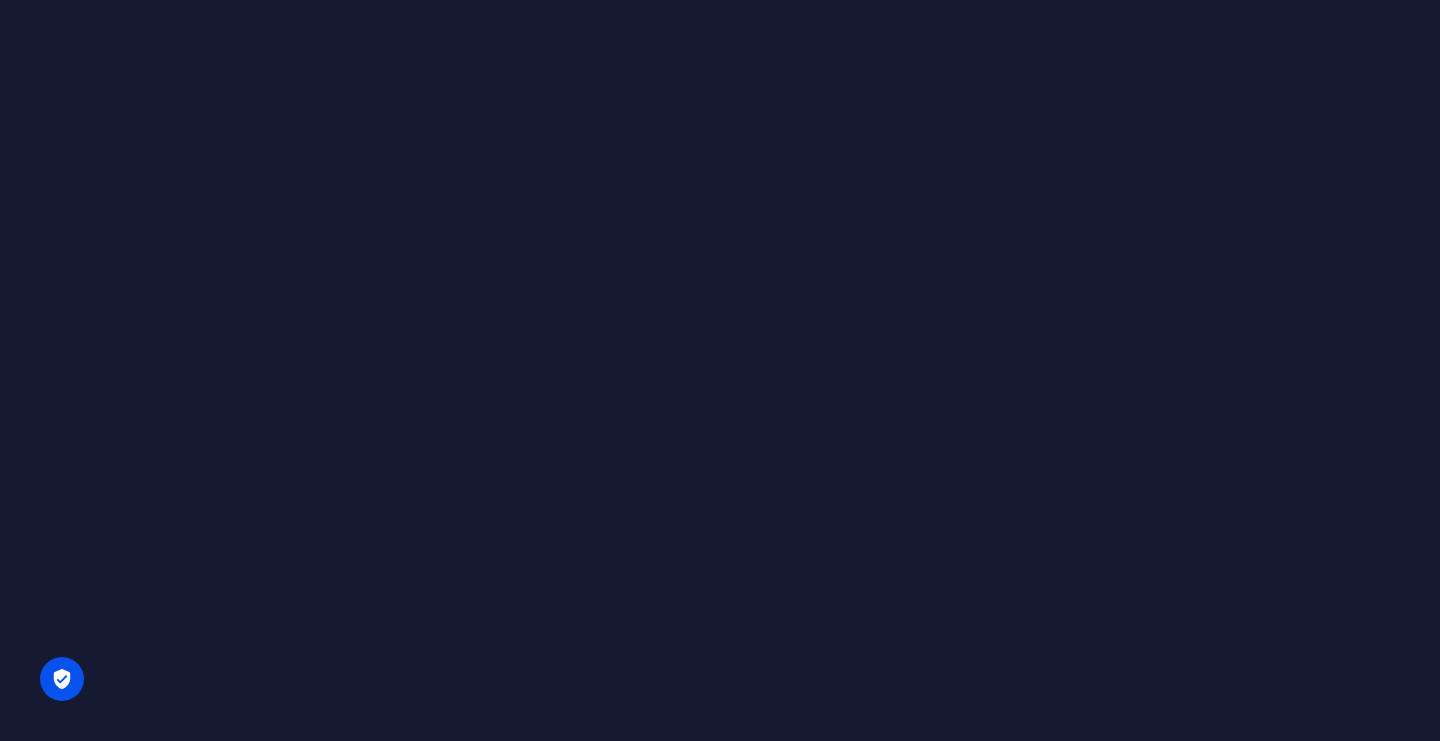 scroll, scrollTop: 0, scrollLeft: 0, axis: both 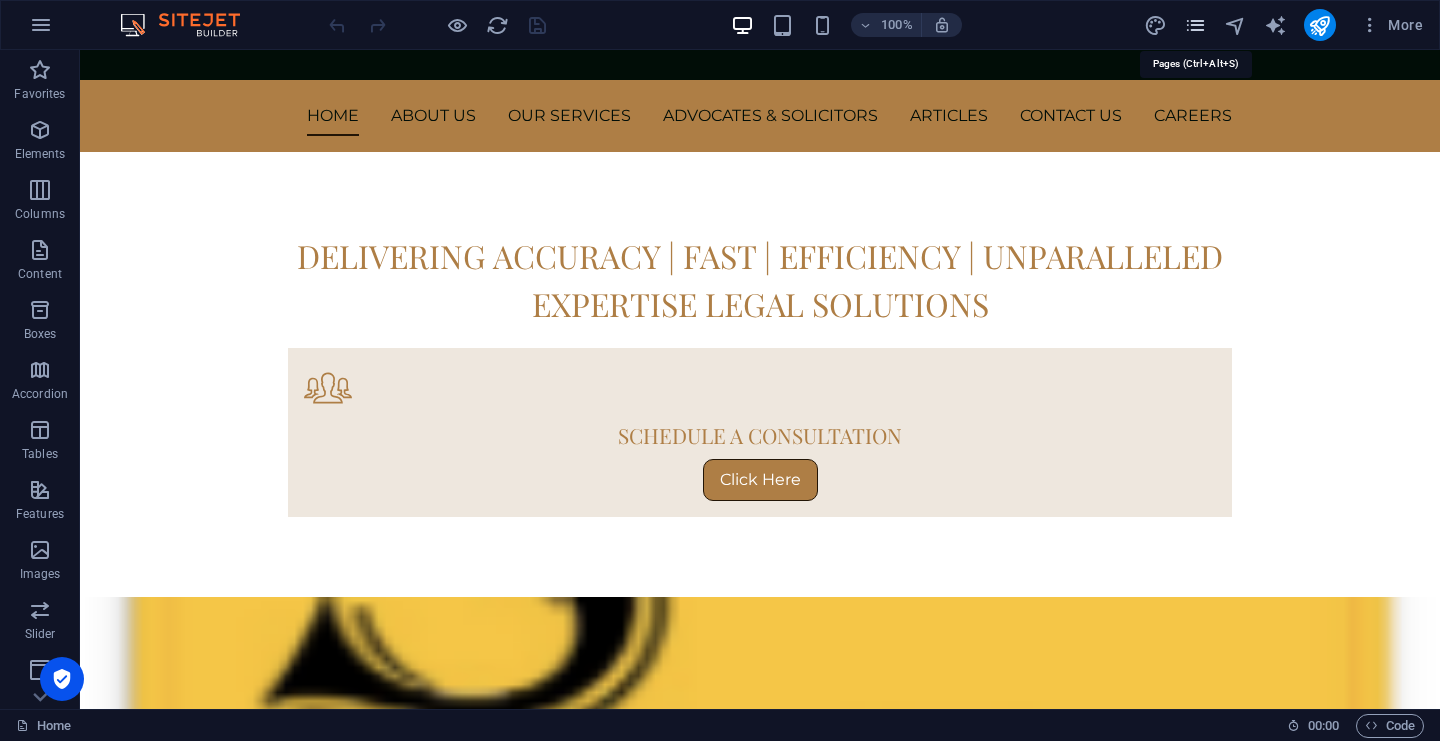 click at bounding box center [1195, 25] 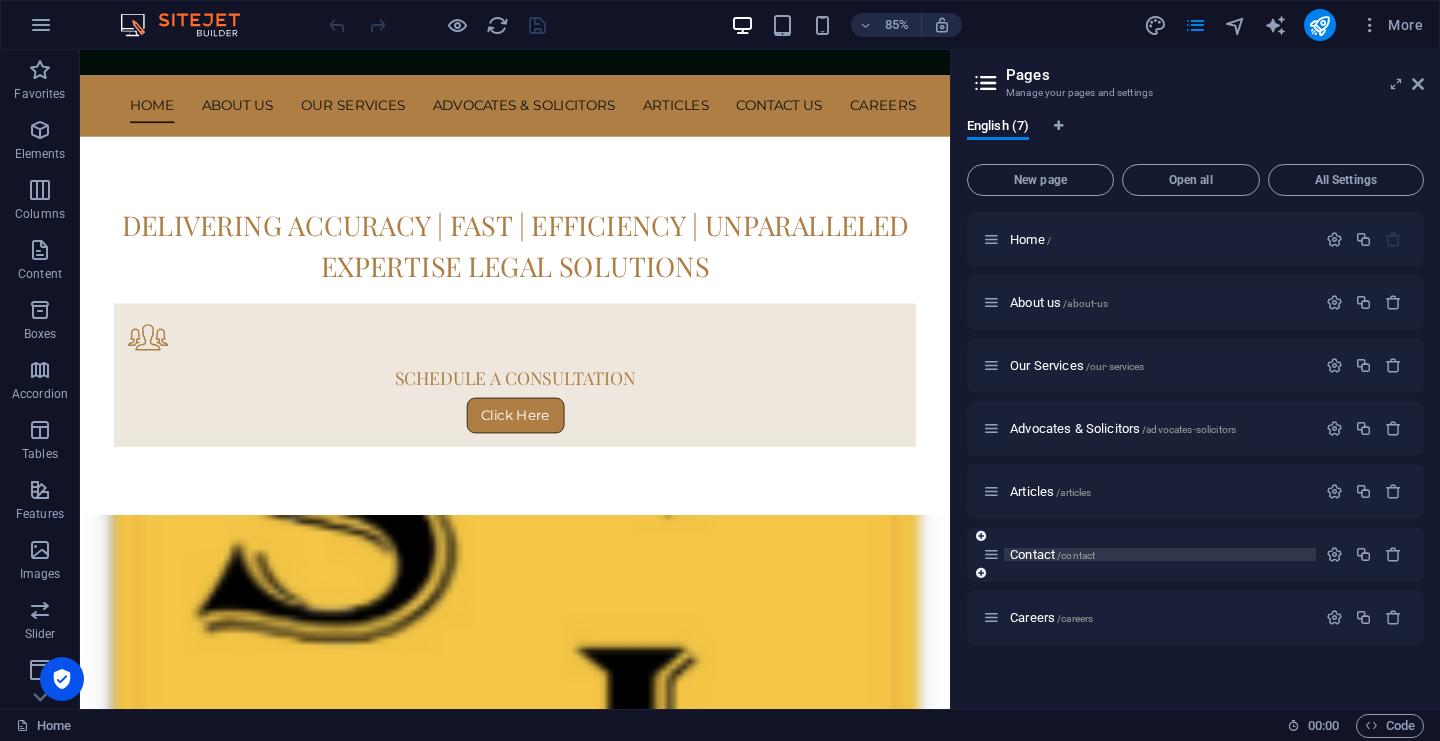 click on "Contact /contact" at bounding box center (1052, 554) 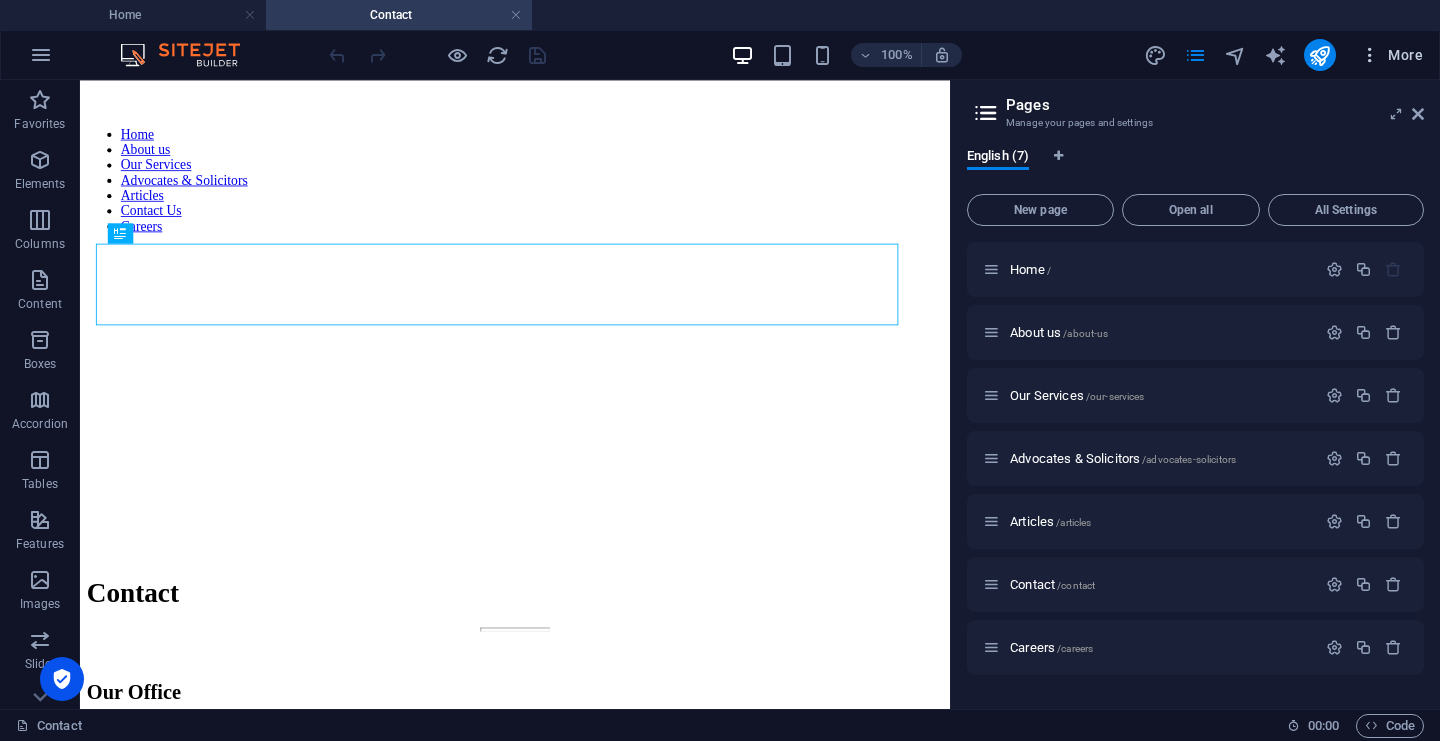 scroll, scrollTop: 0, scrollLeft: 0, axis: both 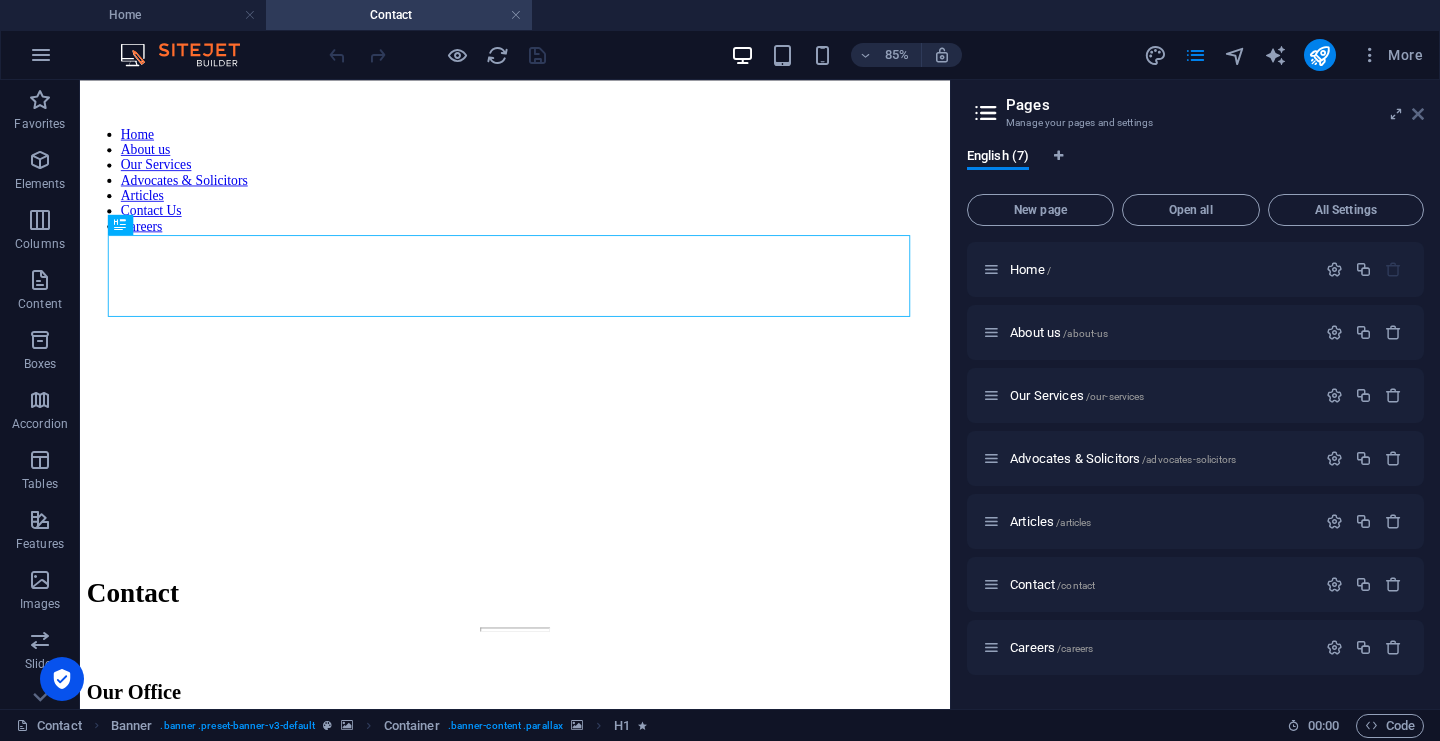 click at bounding box center (1418, 114) 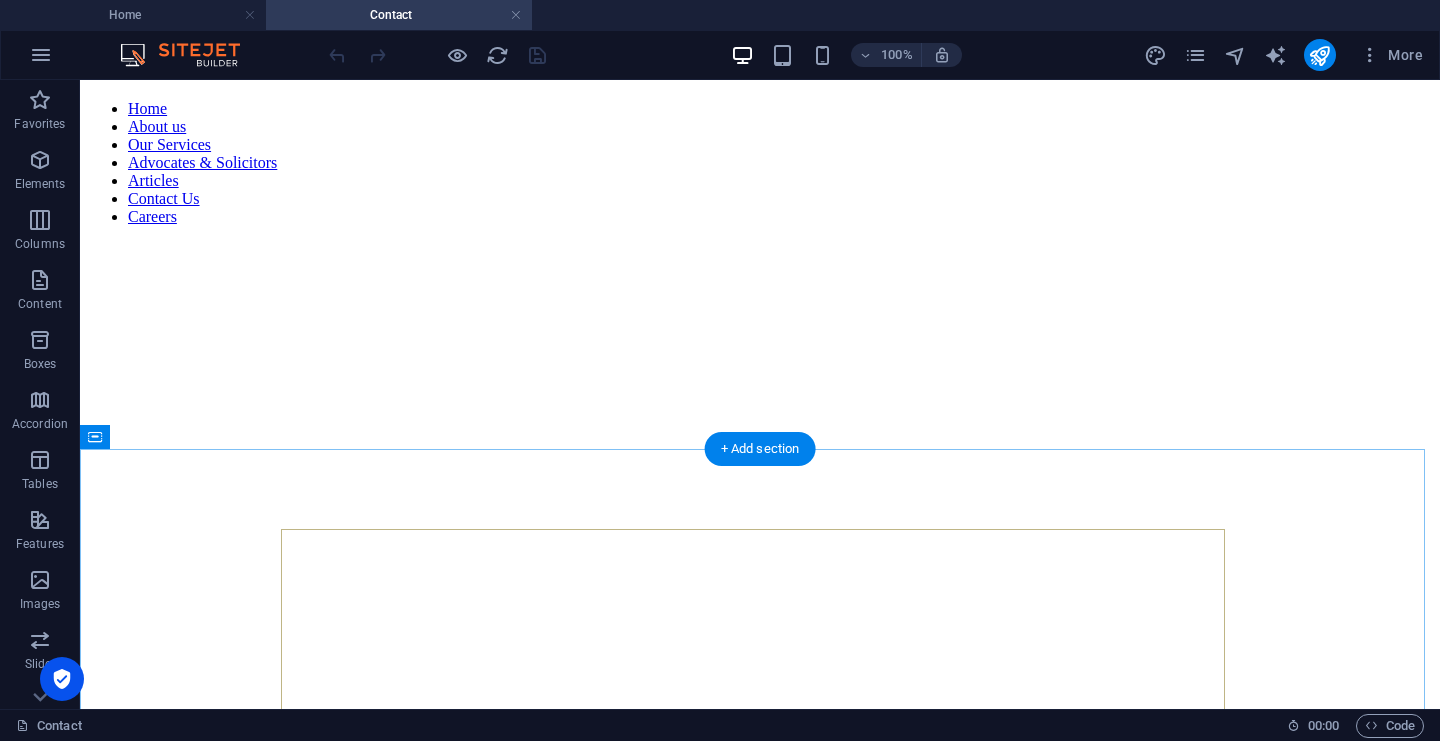 scroll, scrollTop: 0, scrollLeft: 0, axis: both 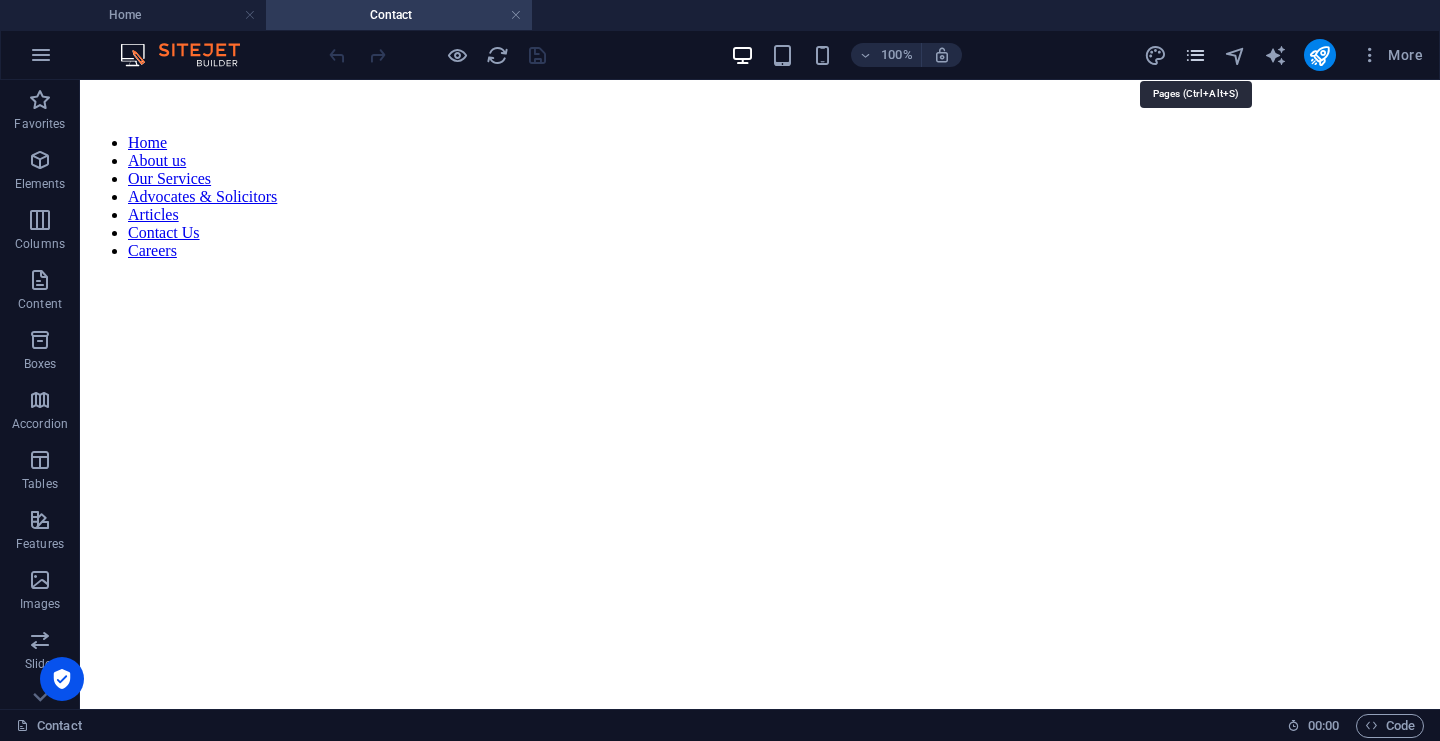 click at bounding box center [1195, 55] 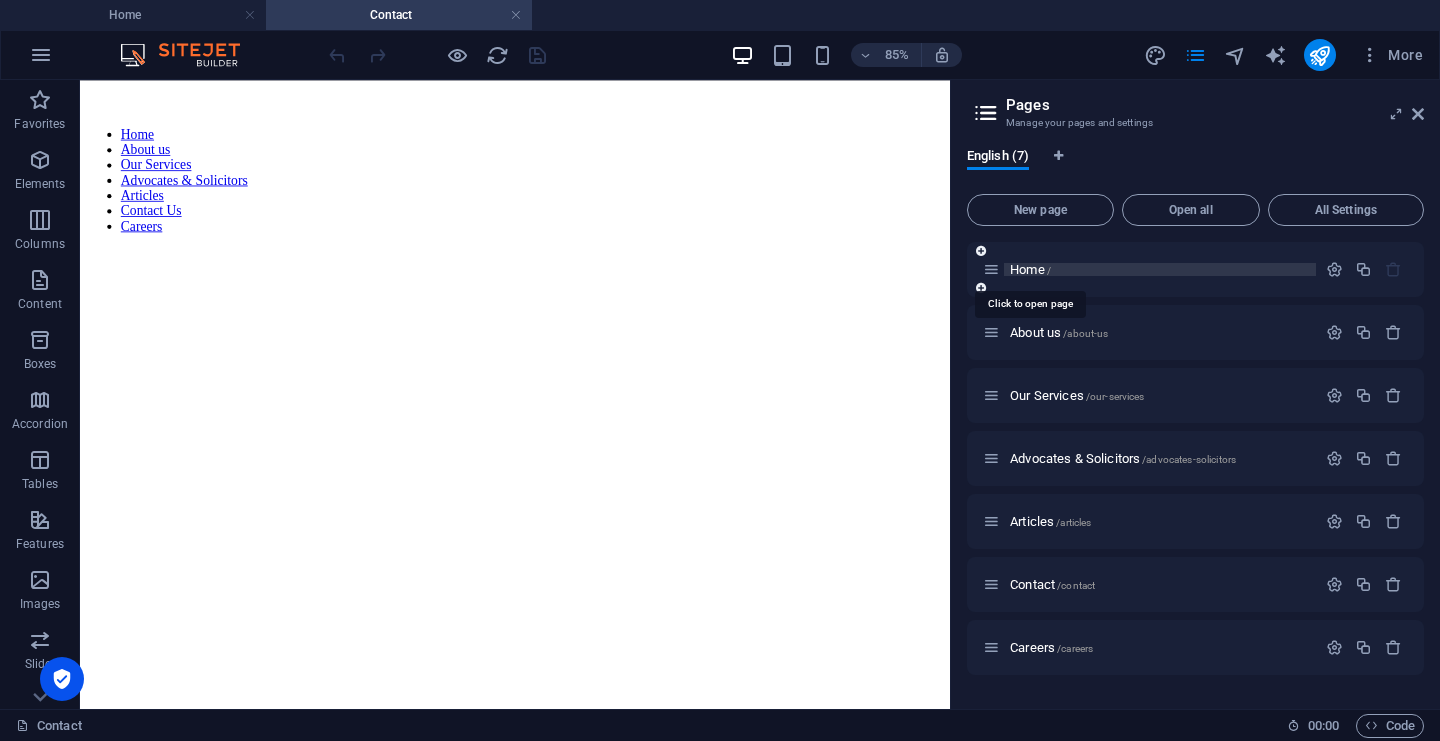 click on "Home /" at bounding box center (1030, 269) 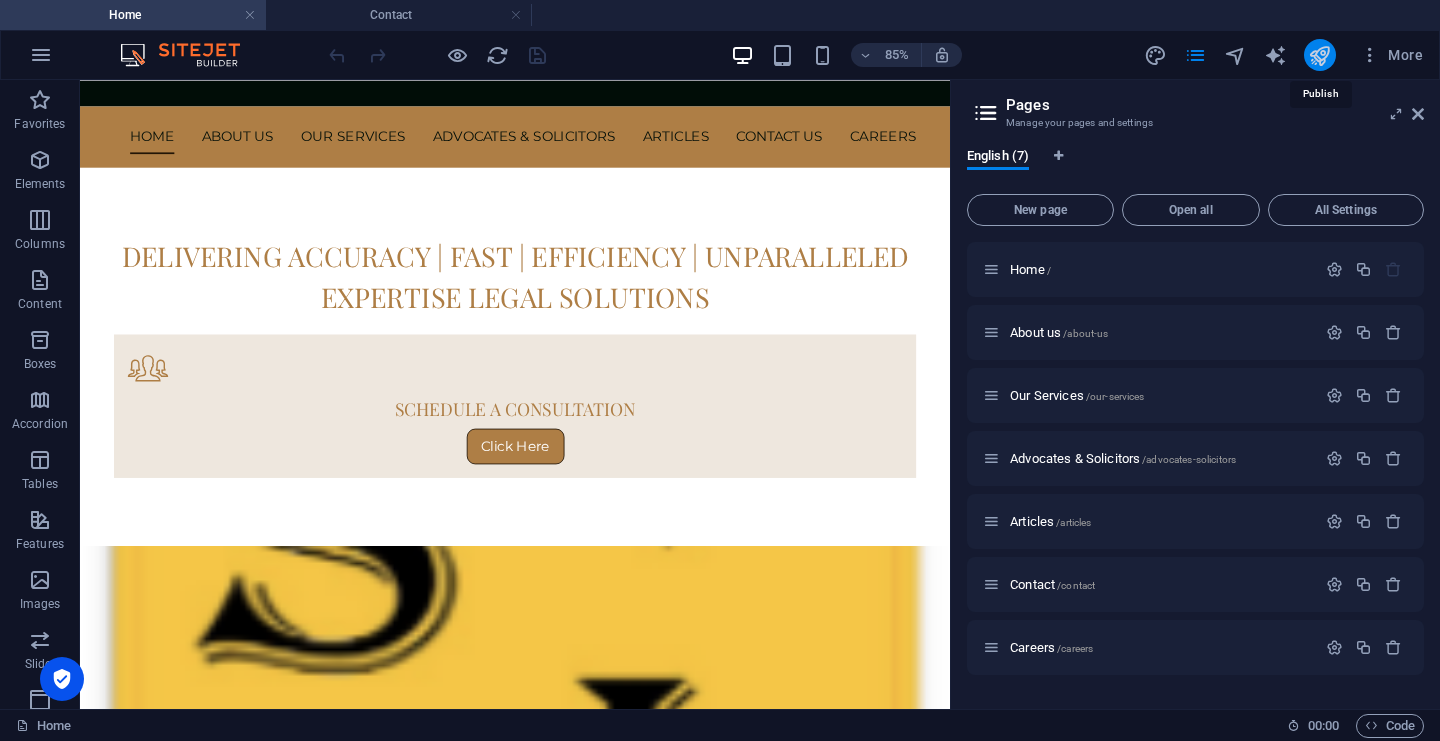 click at bounding box center [1319, 55] 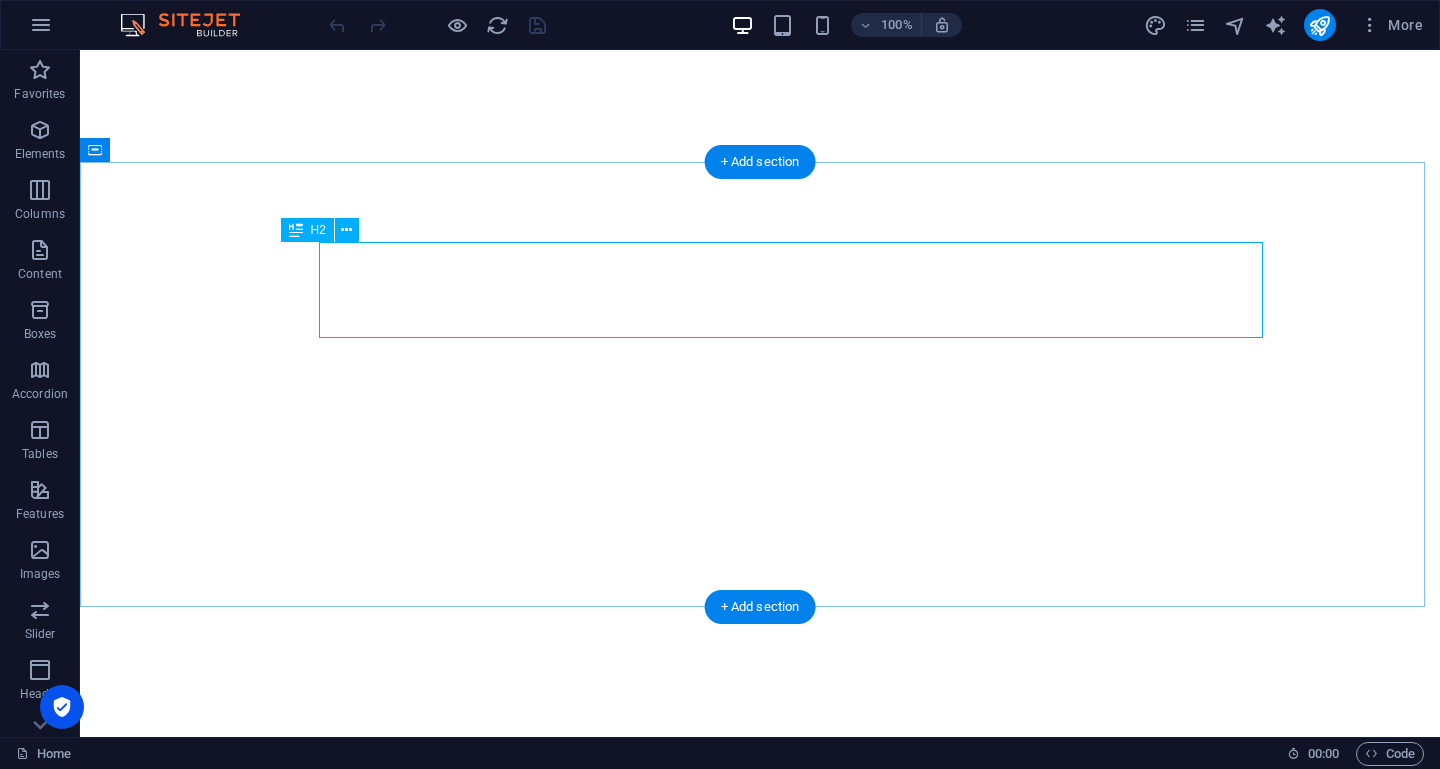 scroll, scrollTop: 0, scrollLeft: 0, axis: both 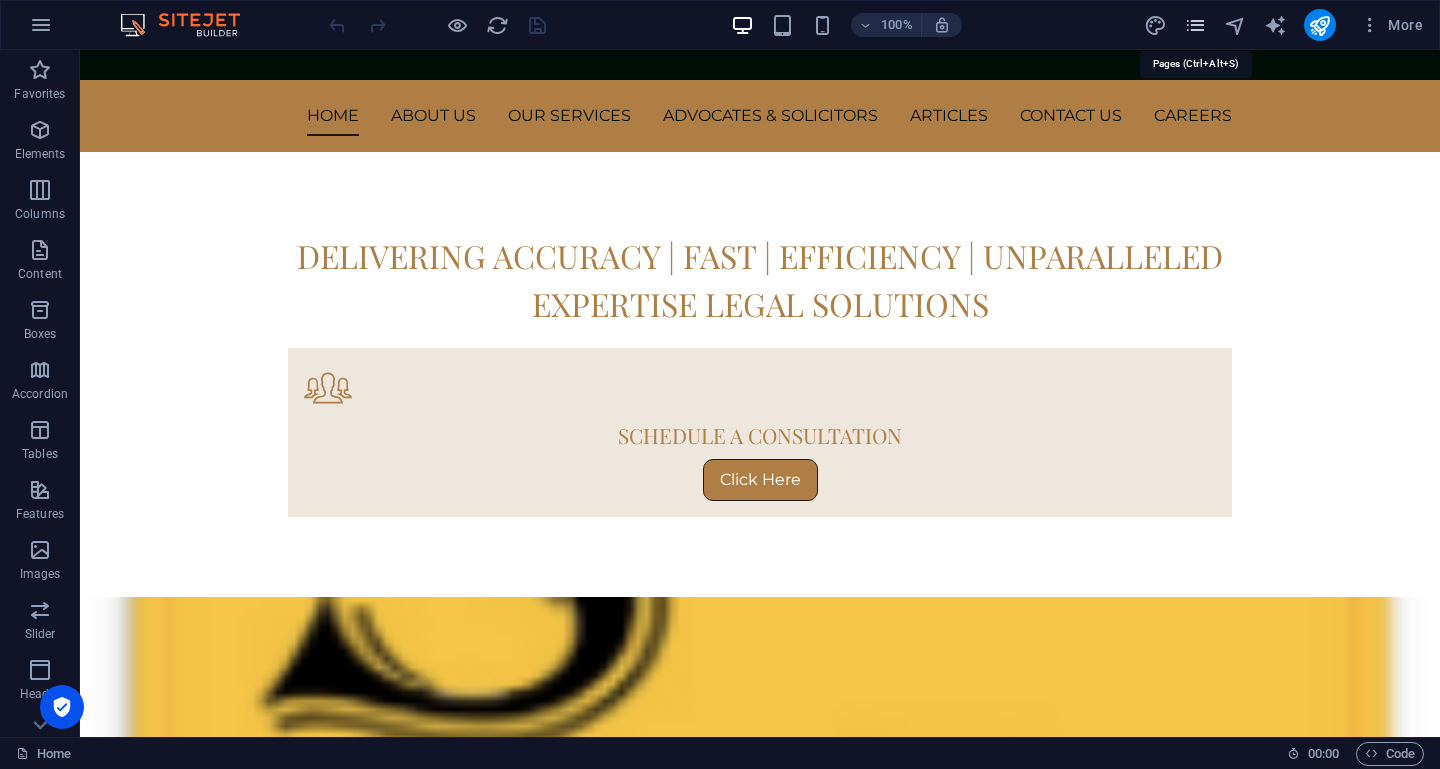 click at bounding box center [1195, 25] 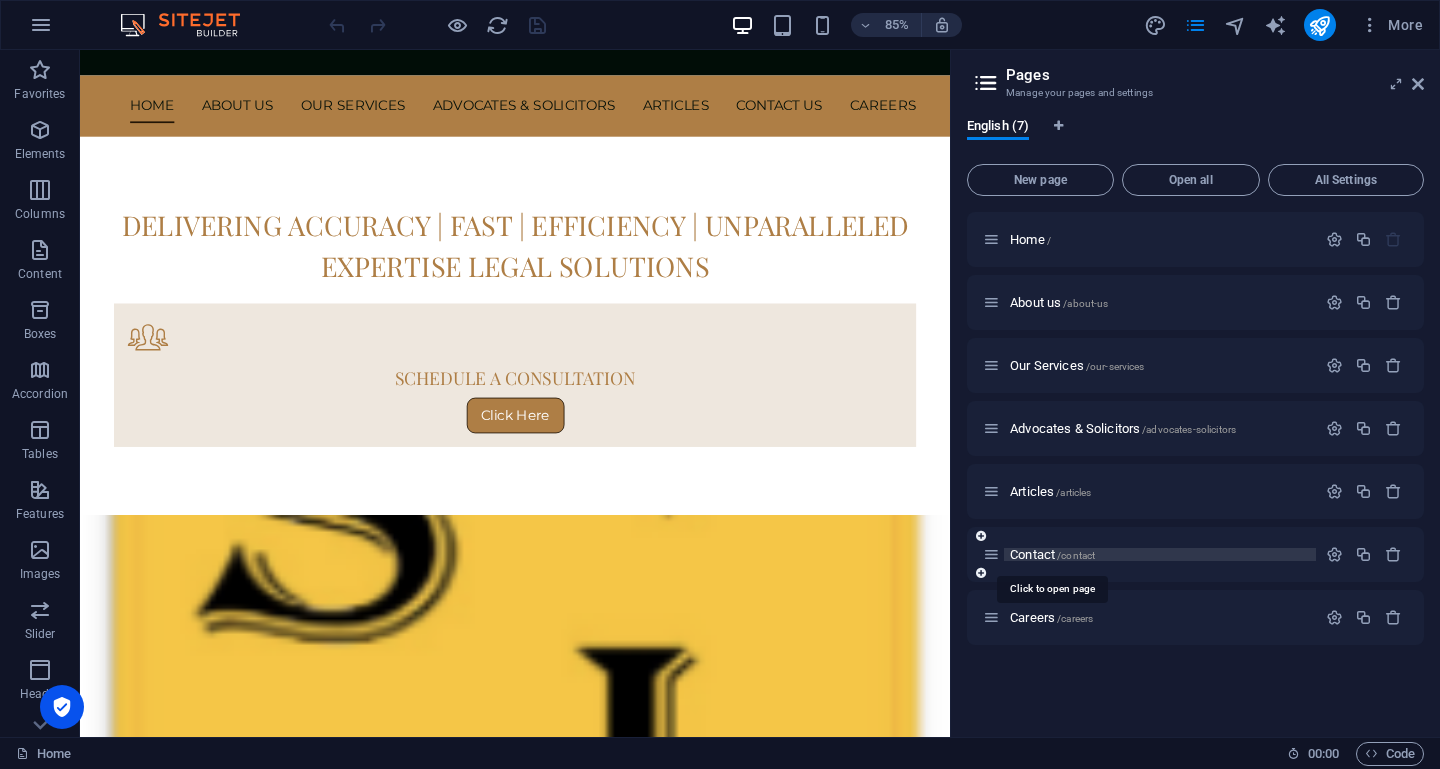 click on "Contact /contact" at bounding box center [1052, 554] 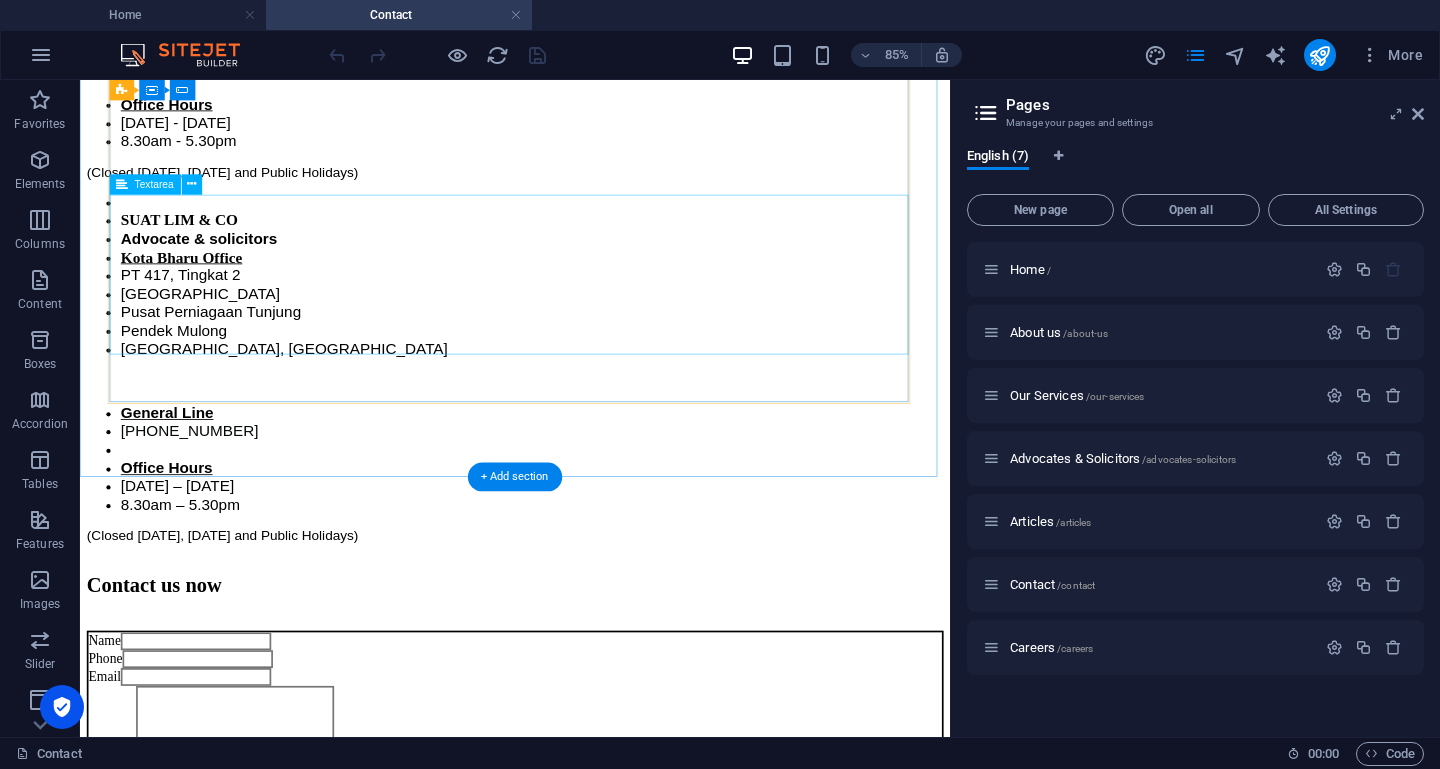 scroll, scrollTop: 1726, scrollLeft: 0, axis: vertical 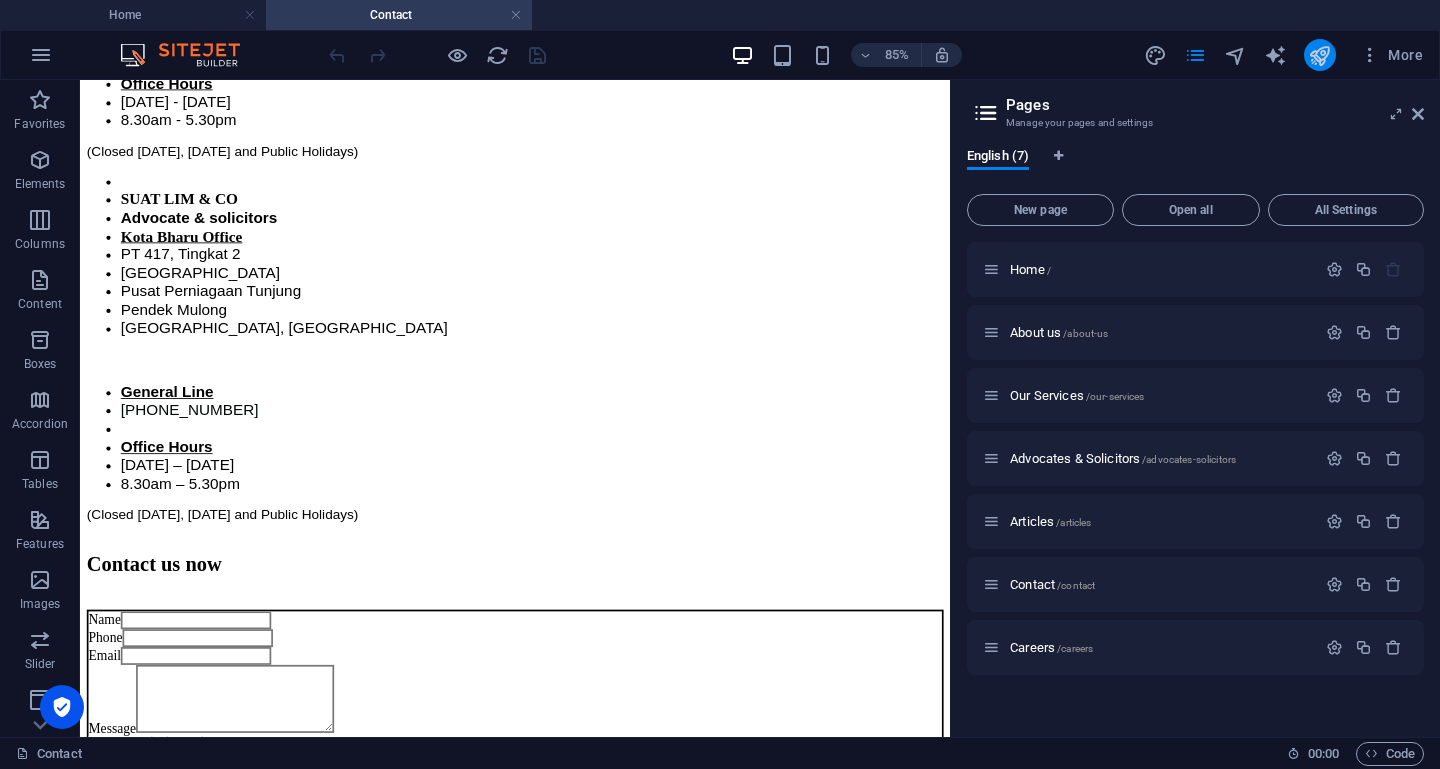 click at bounding box center [1319, 55] 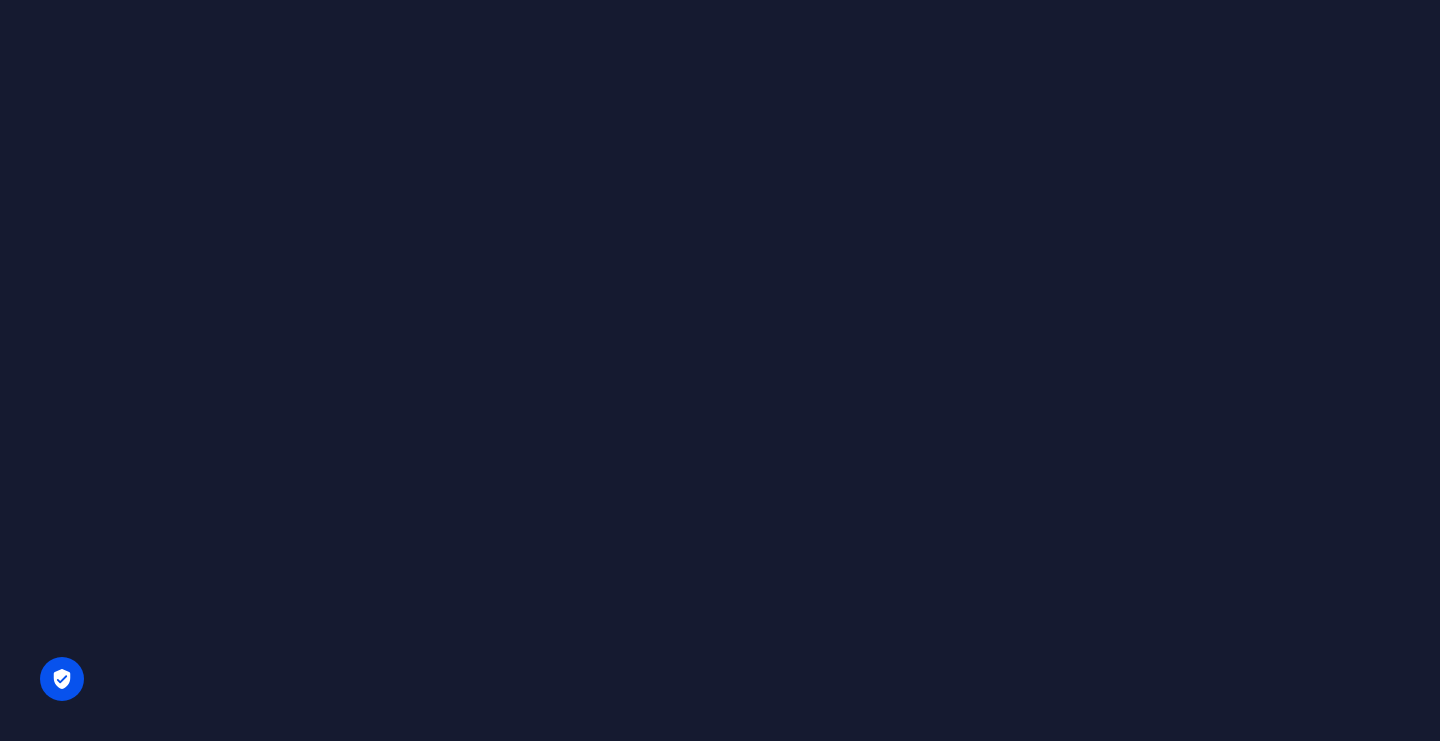 scroll, scrollTop: 0, scrollLeft: 0, axis: both 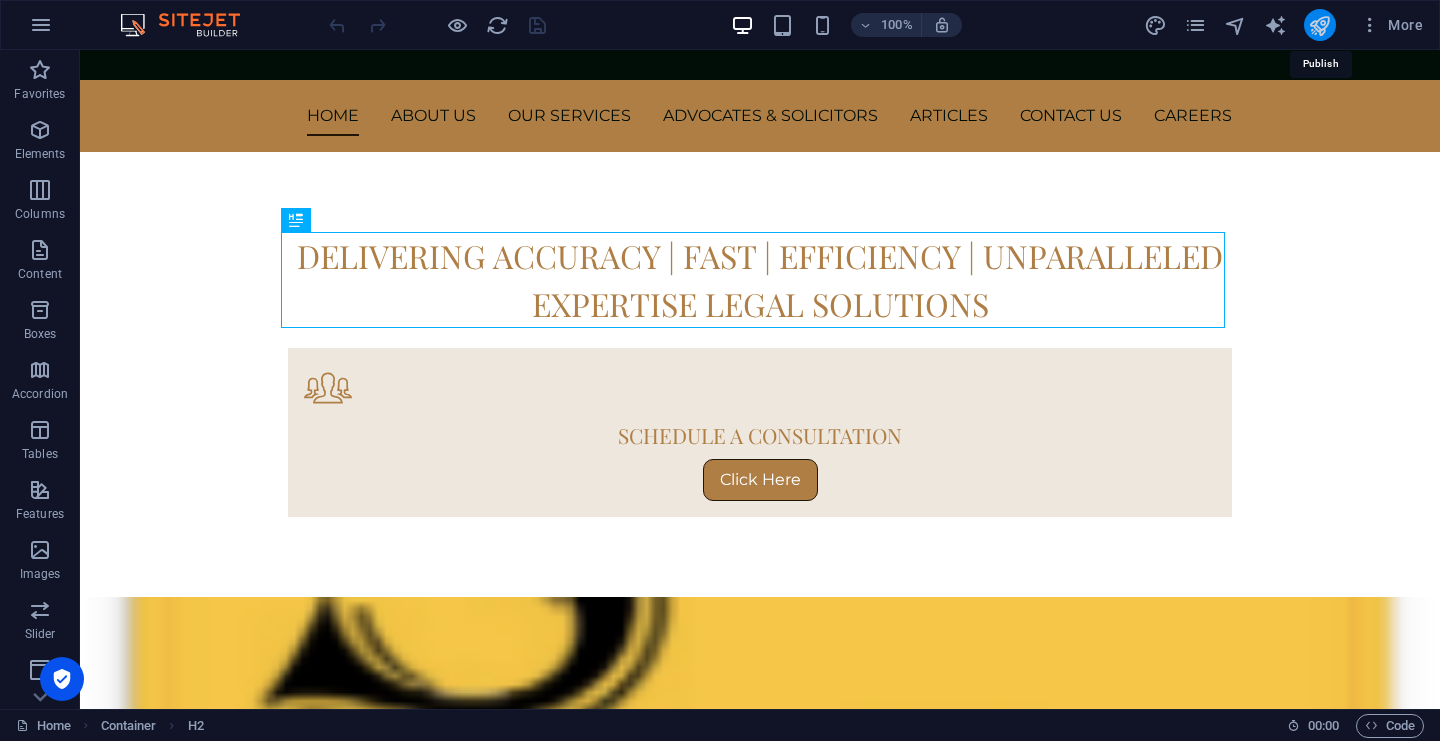 click at bounding box center [1319, 25] 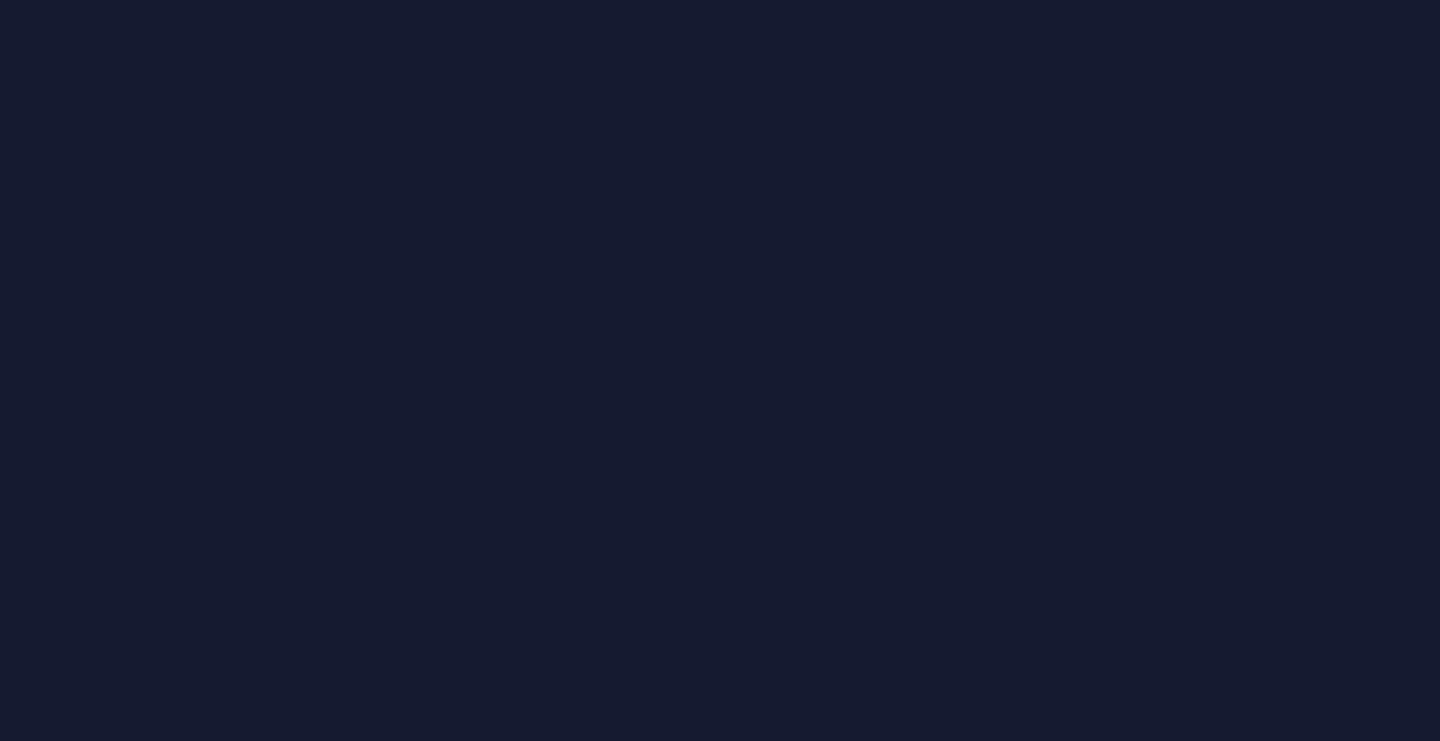 scroll, scrollTop: 0, scrollLeft: 0, axis: both 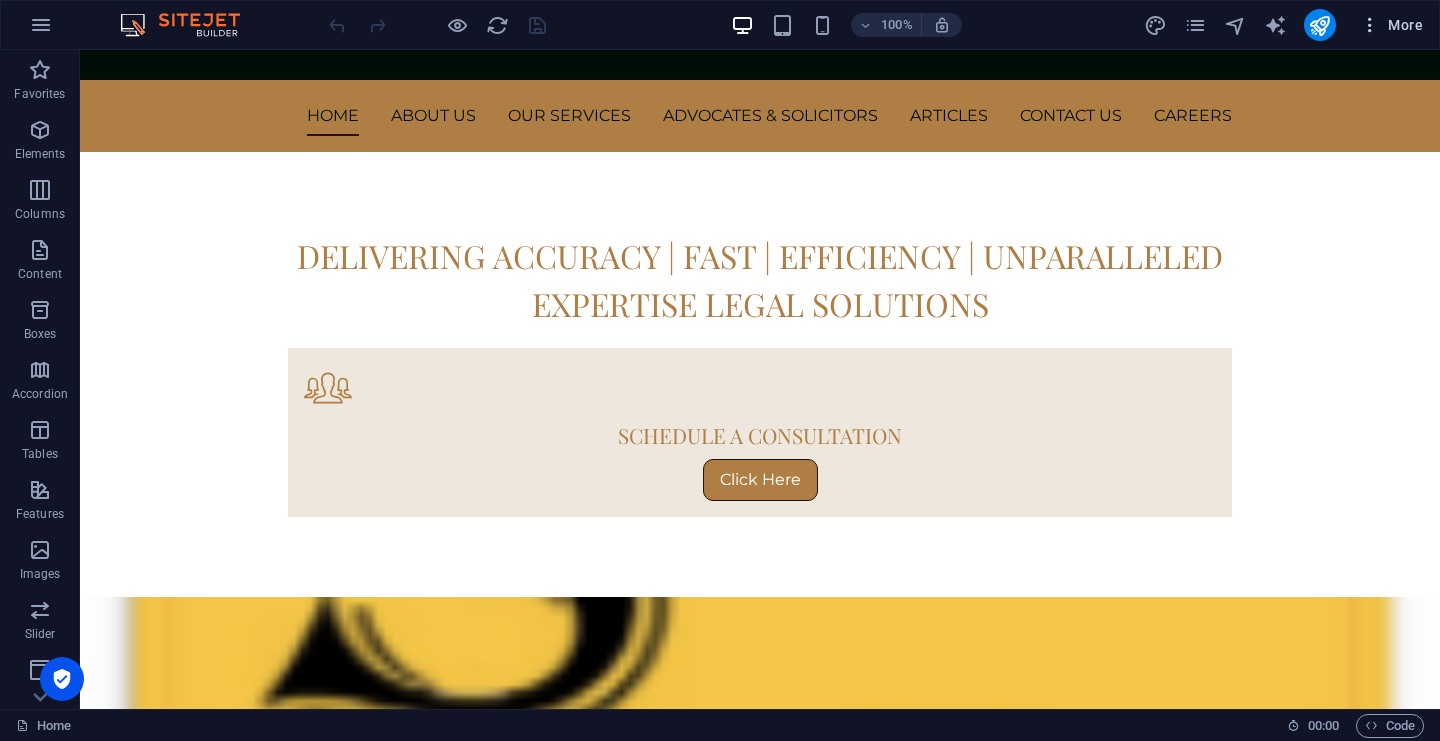 click at bounding box center [1370, 25] 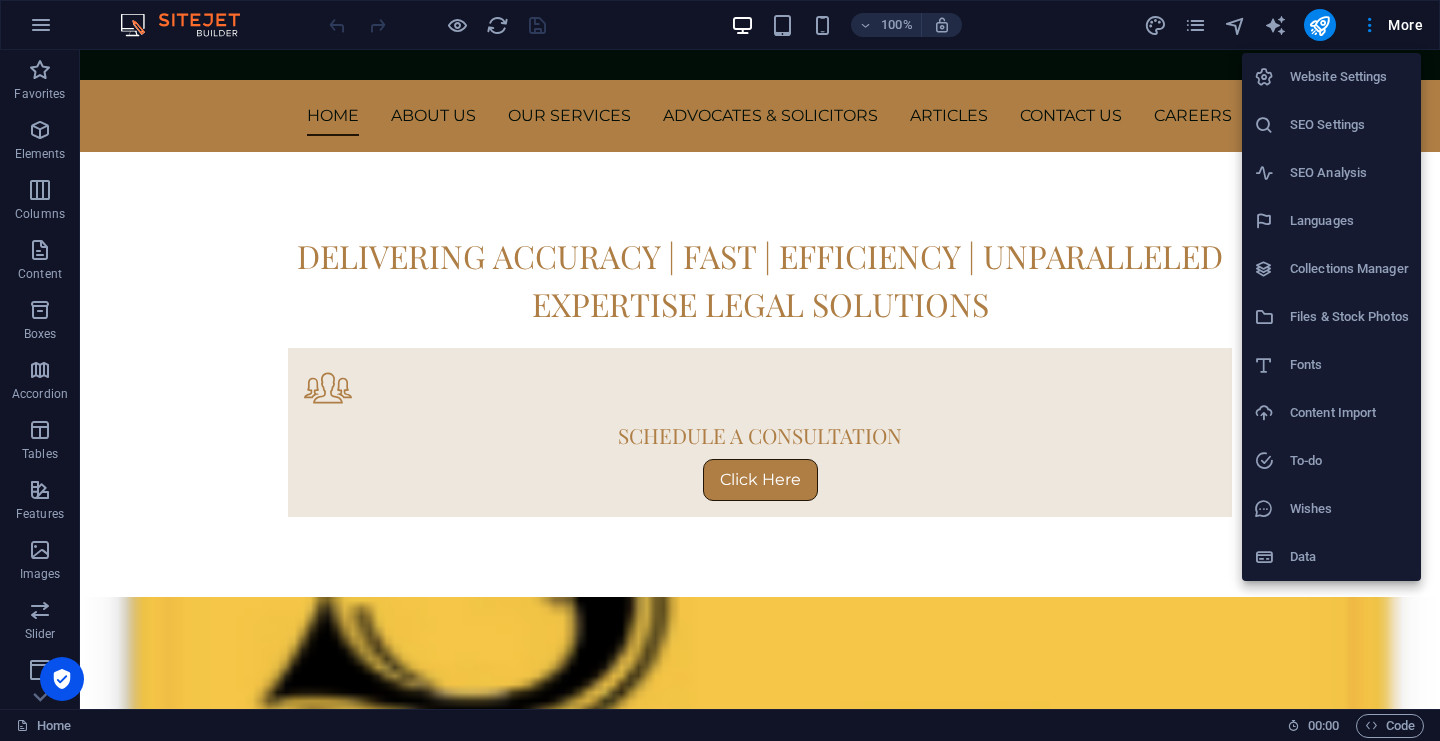 click at bounding box center [720, 370] 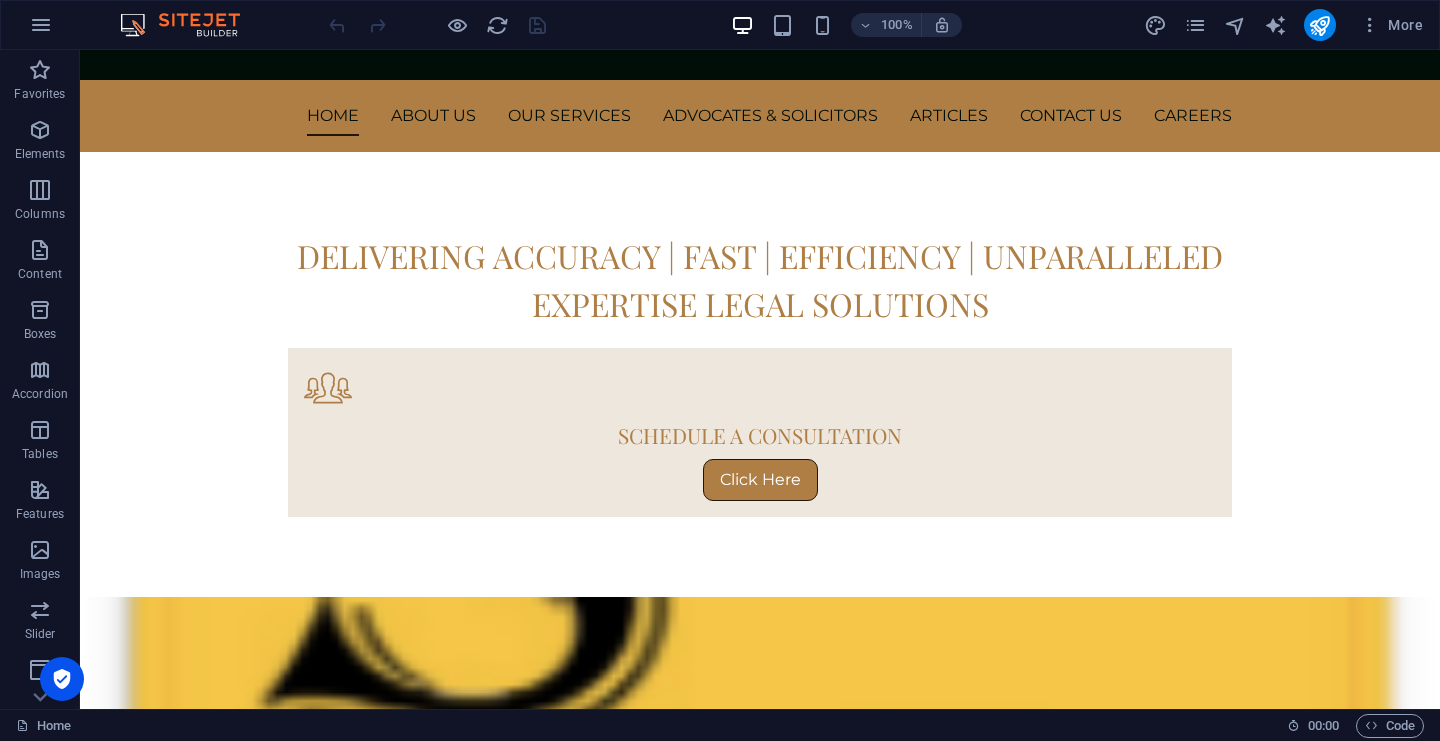 click at bounding box center [1195, 25] 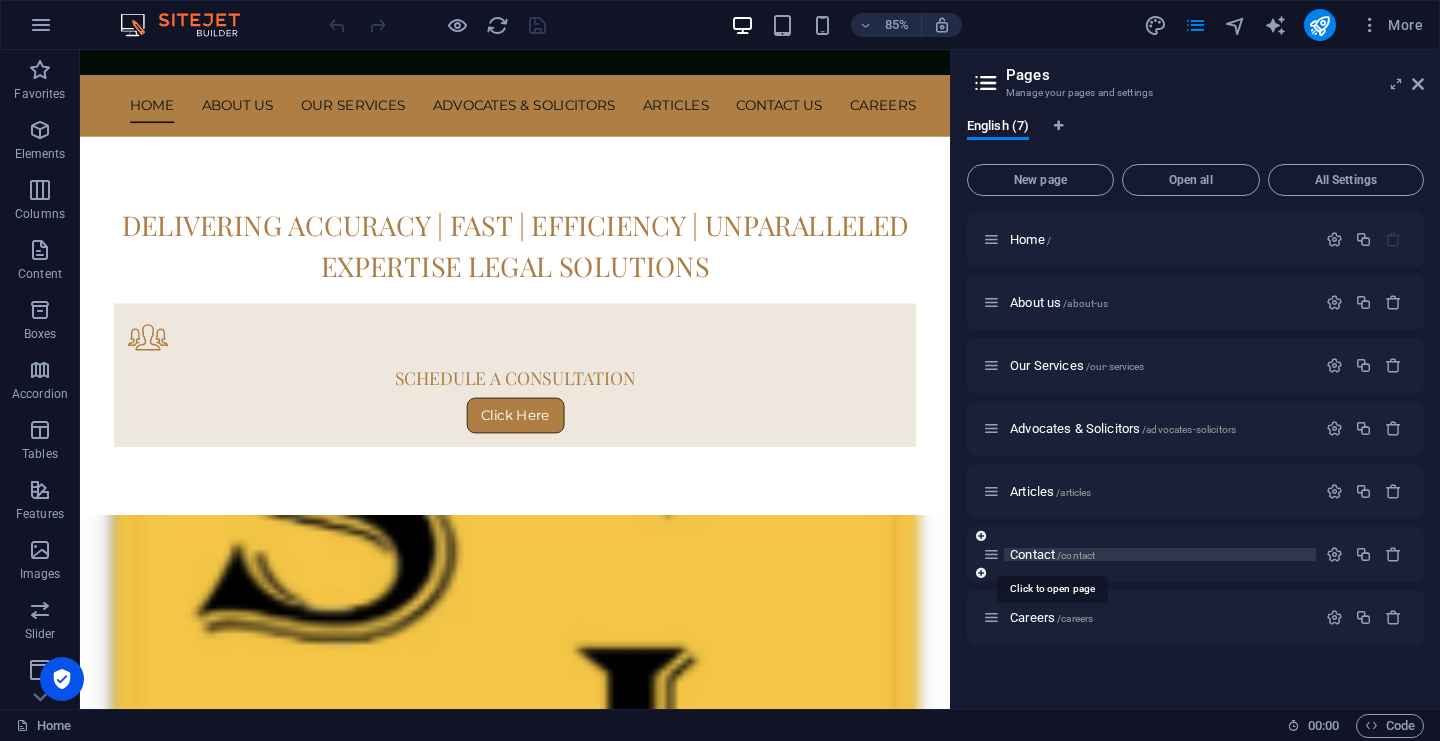 click on "Contact /contact" at bounding box center [1052, 554] 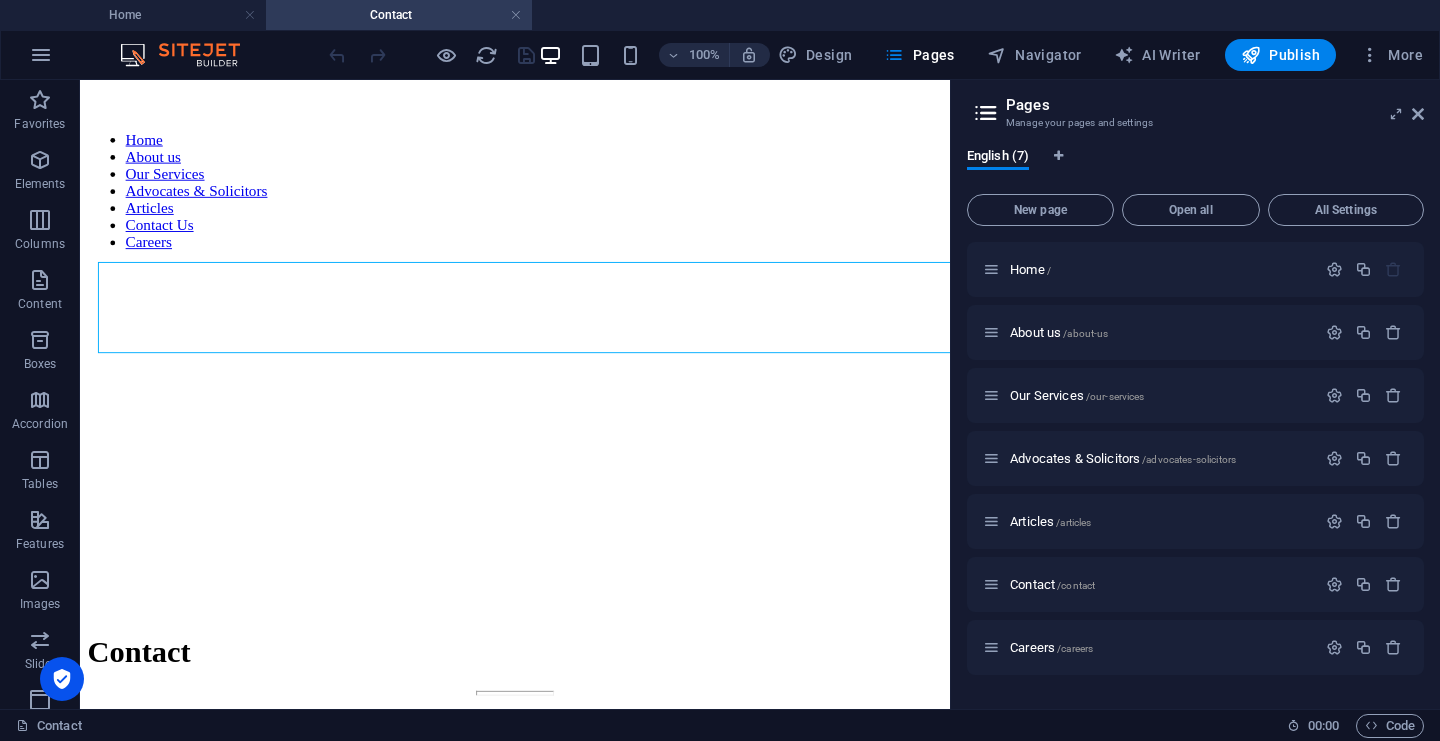 scroll, scrollTop: 0, scrollLeft: 0, axis: both 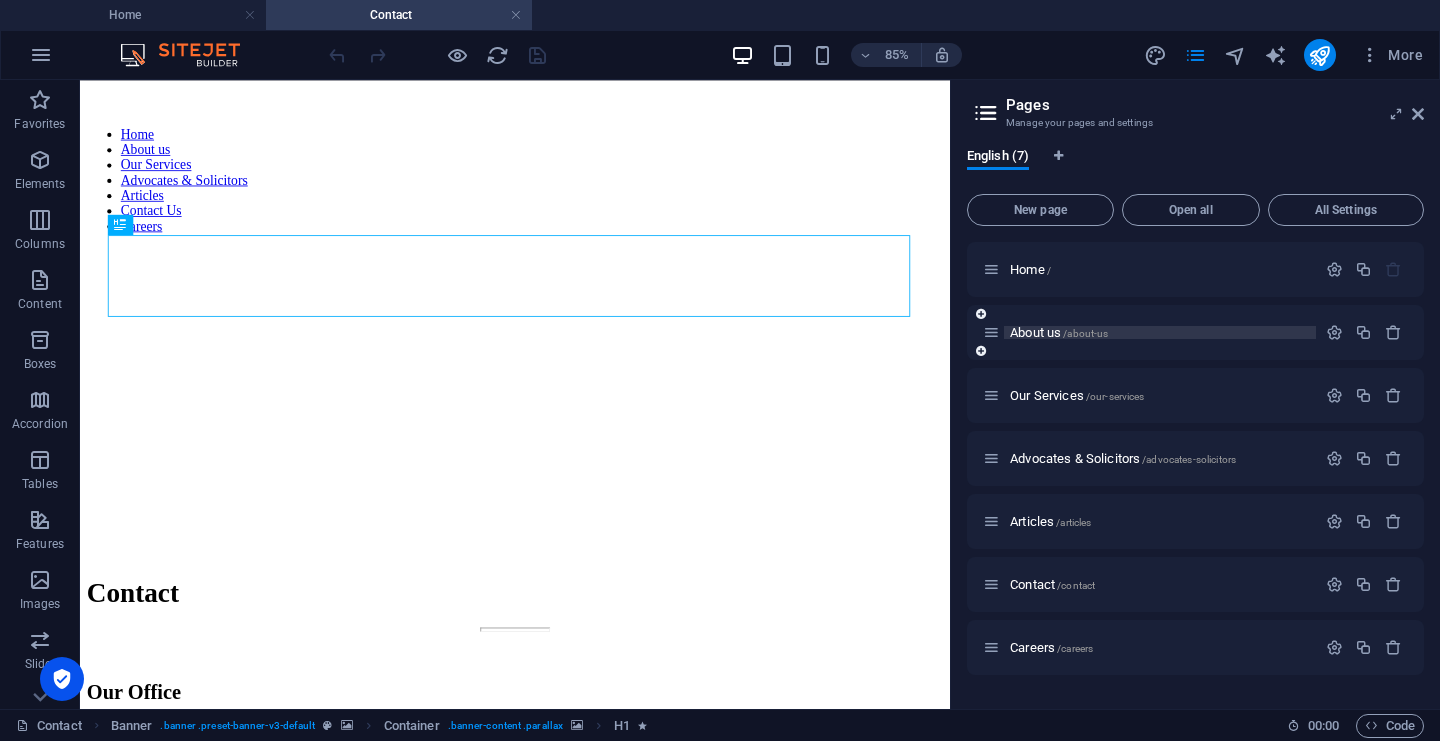click on "/about-us" at bounding box center (1085, 333) 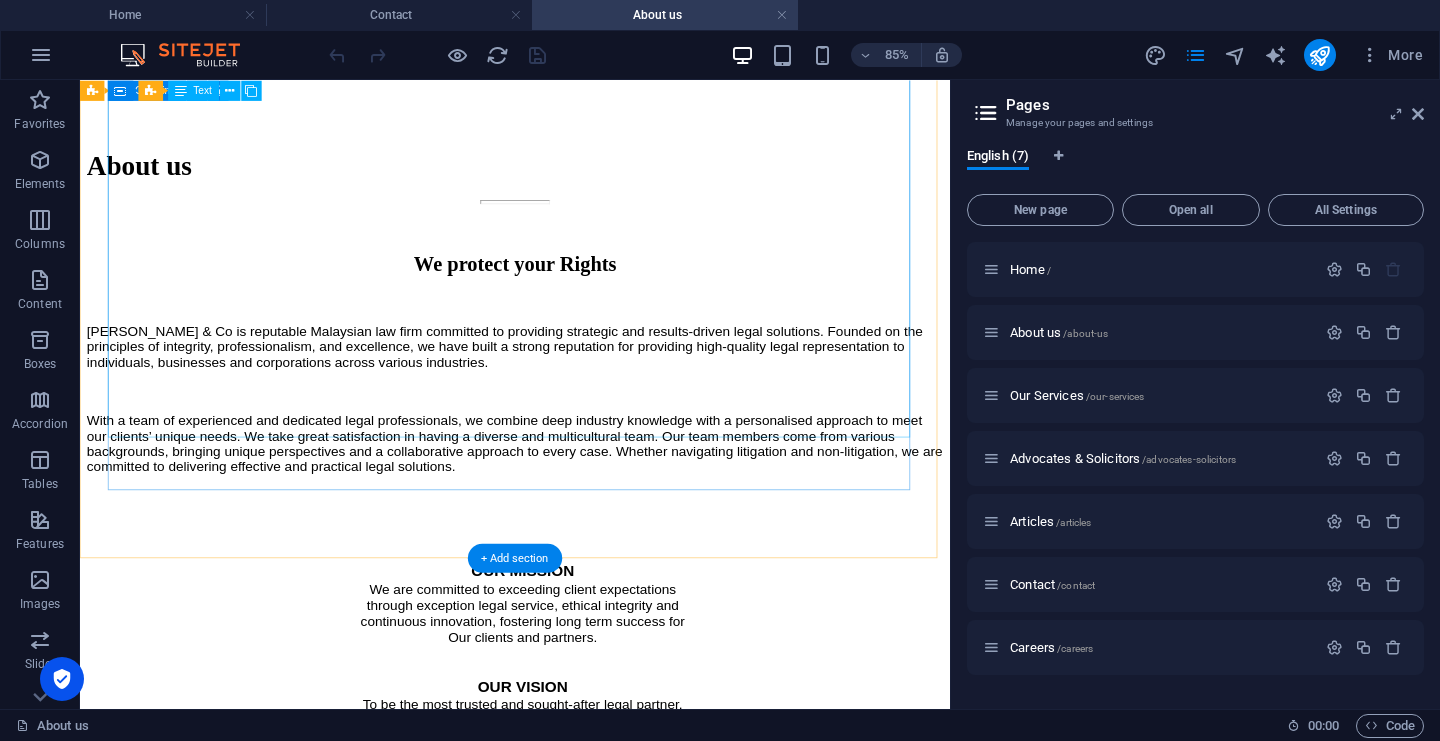 scroll, scrollTop: 1076, scrollLeft: 0, axis: vertical 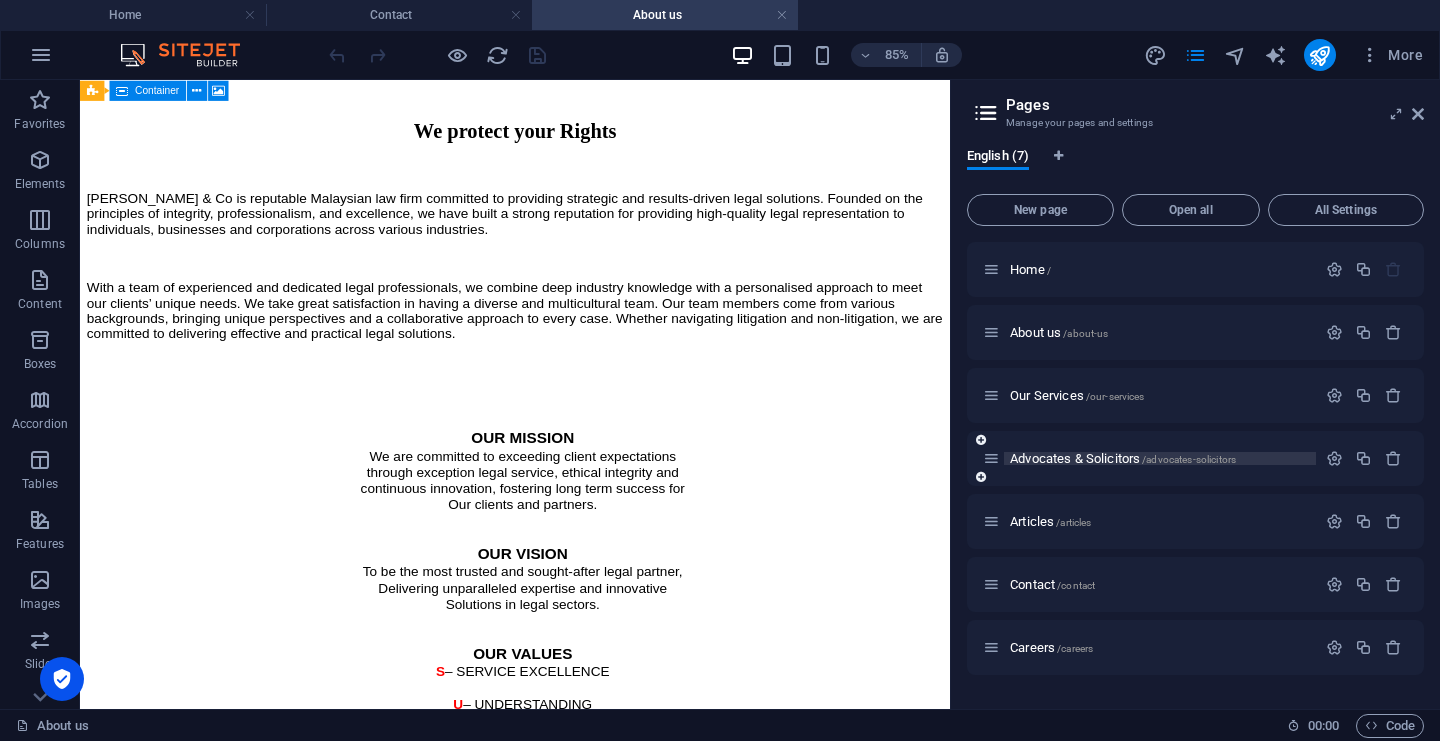 click on "Advocates & Solicitors /advocates-solicitors" at bounding box center (1123, 458) 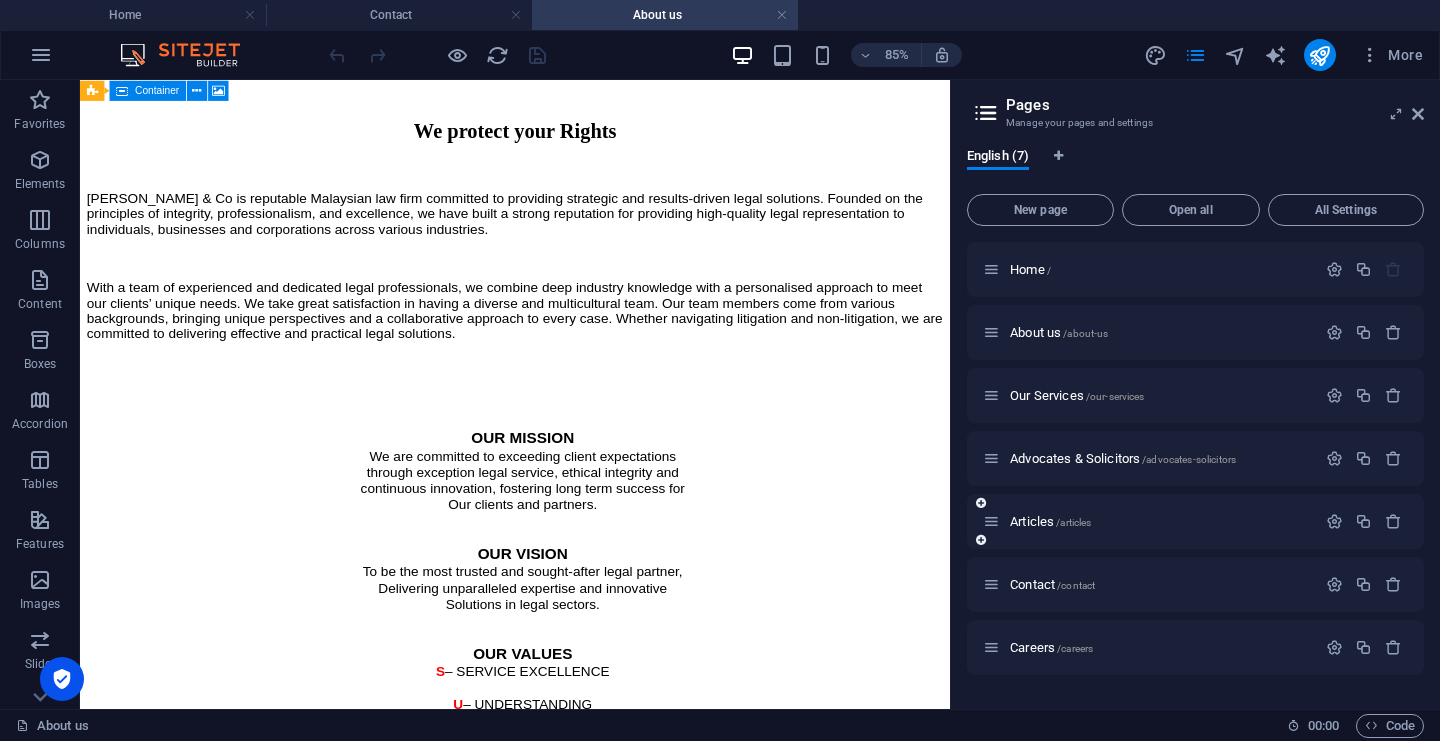 scroll, scrollTop: 981, scrollLeft: 0, axis: vertical 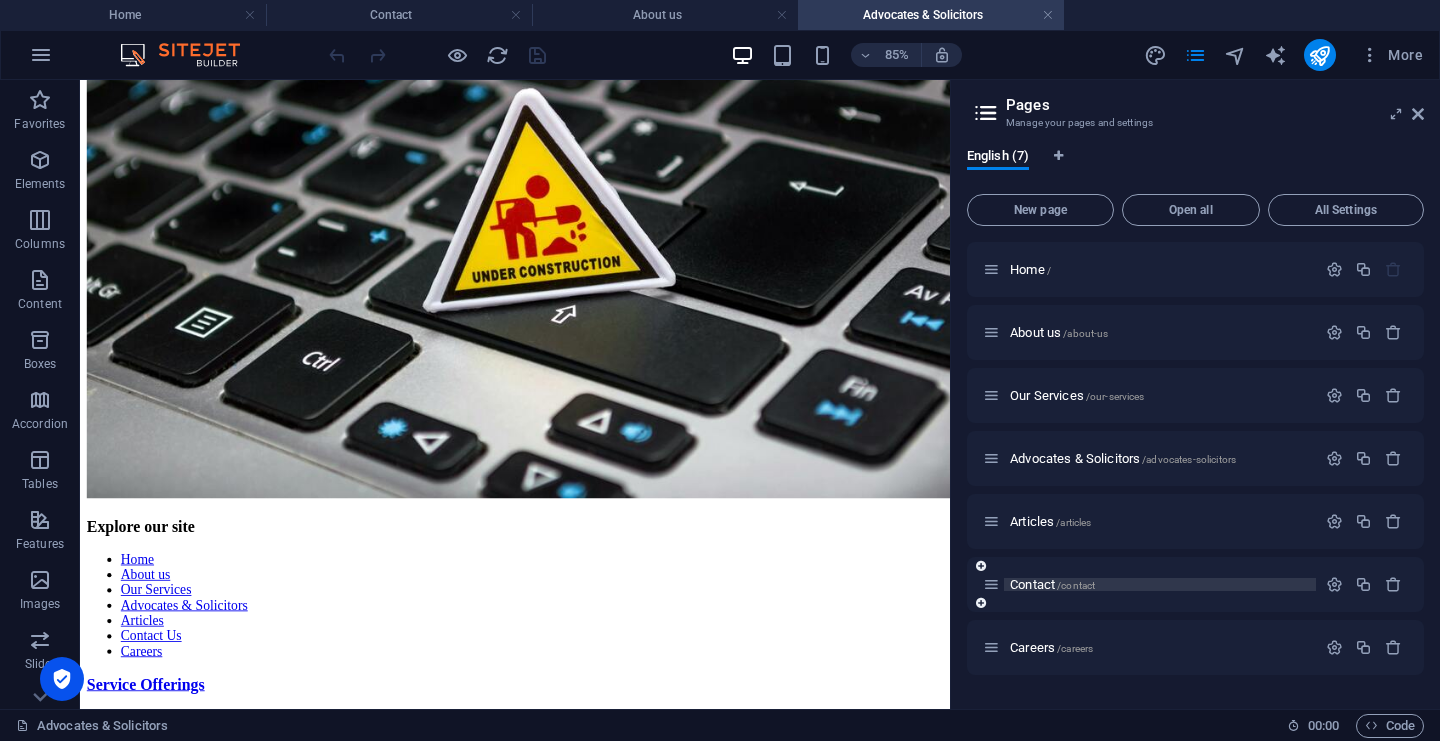 click on "/contact" at bounding box center (1076, 585) 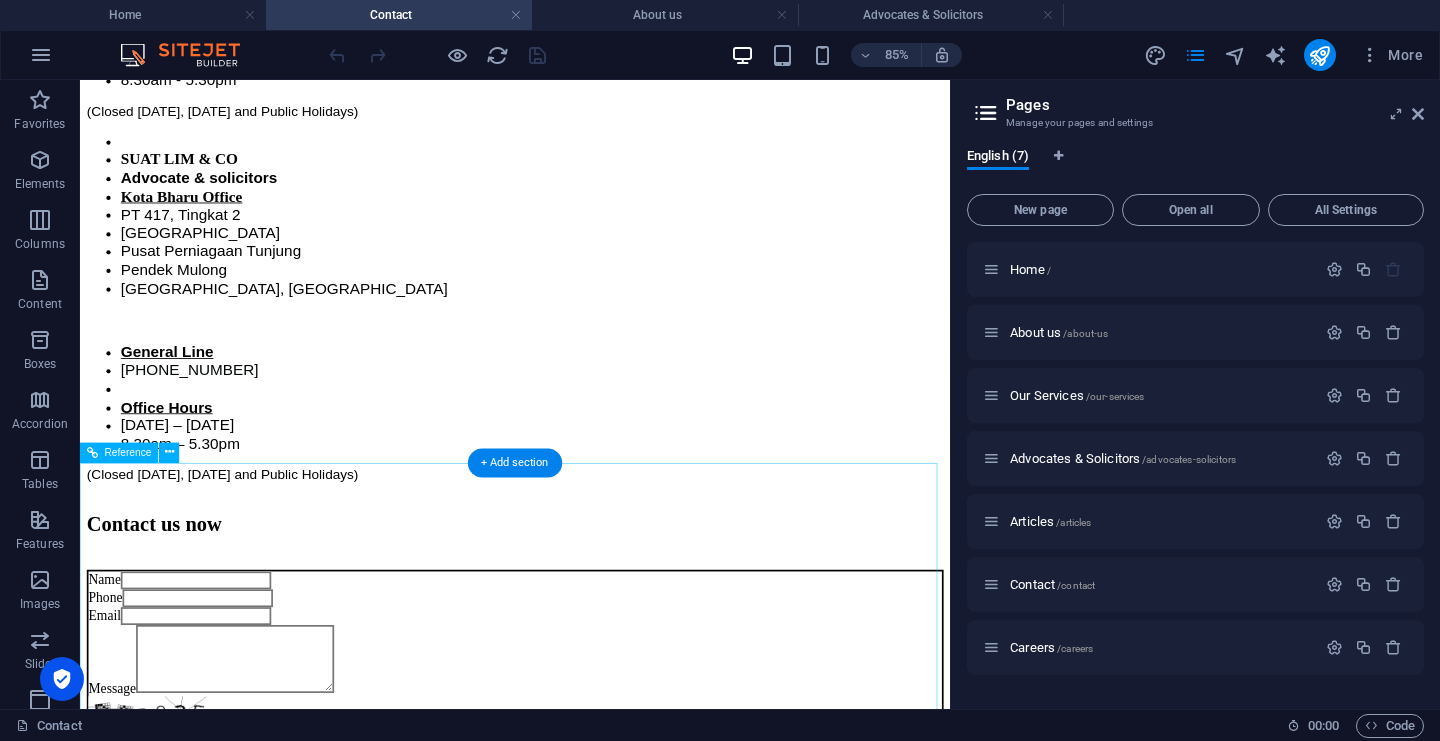 scroll, scrollTop: 0, scrollLeft: 0, axis: both 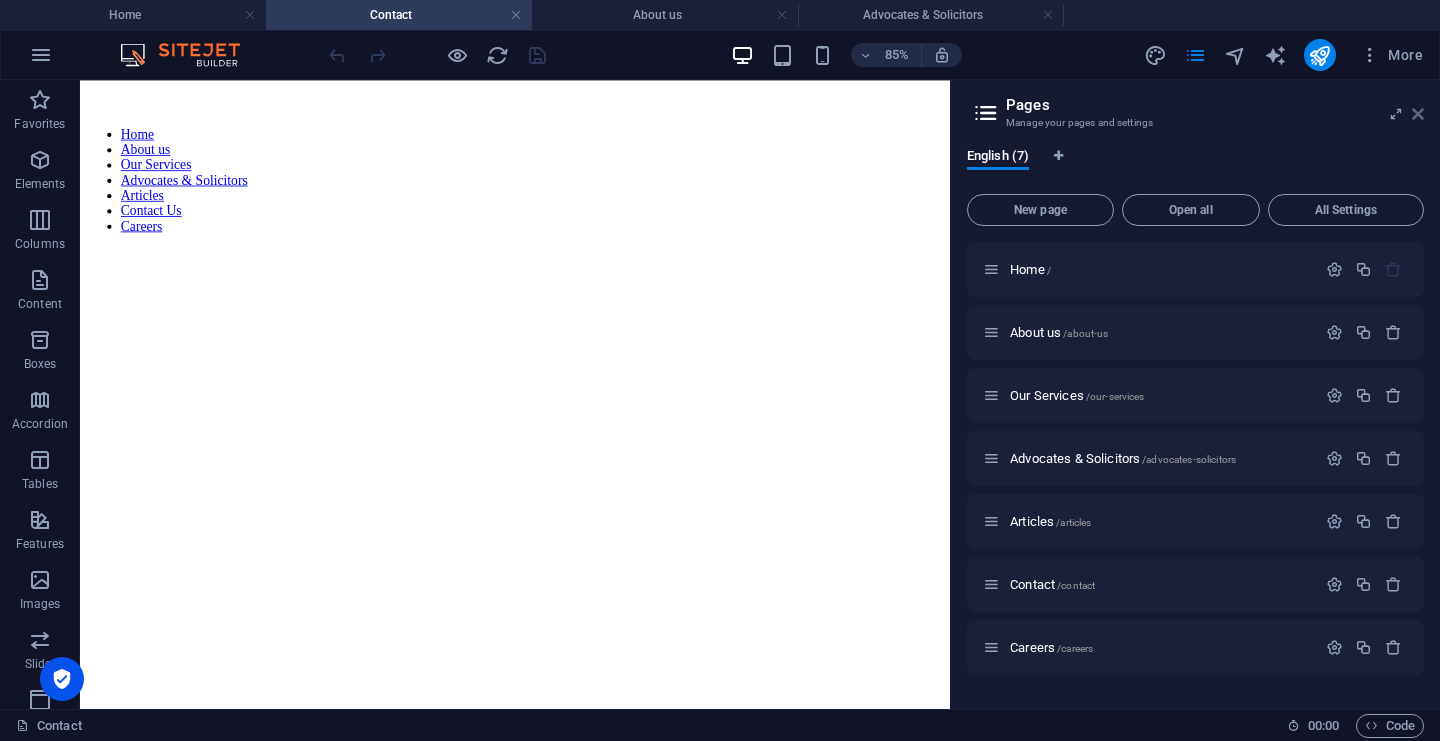drag, startPoint x: 1419, startPoint y: 110, endPoint x: 1339, endPoint y: 30, distance: 113.137085 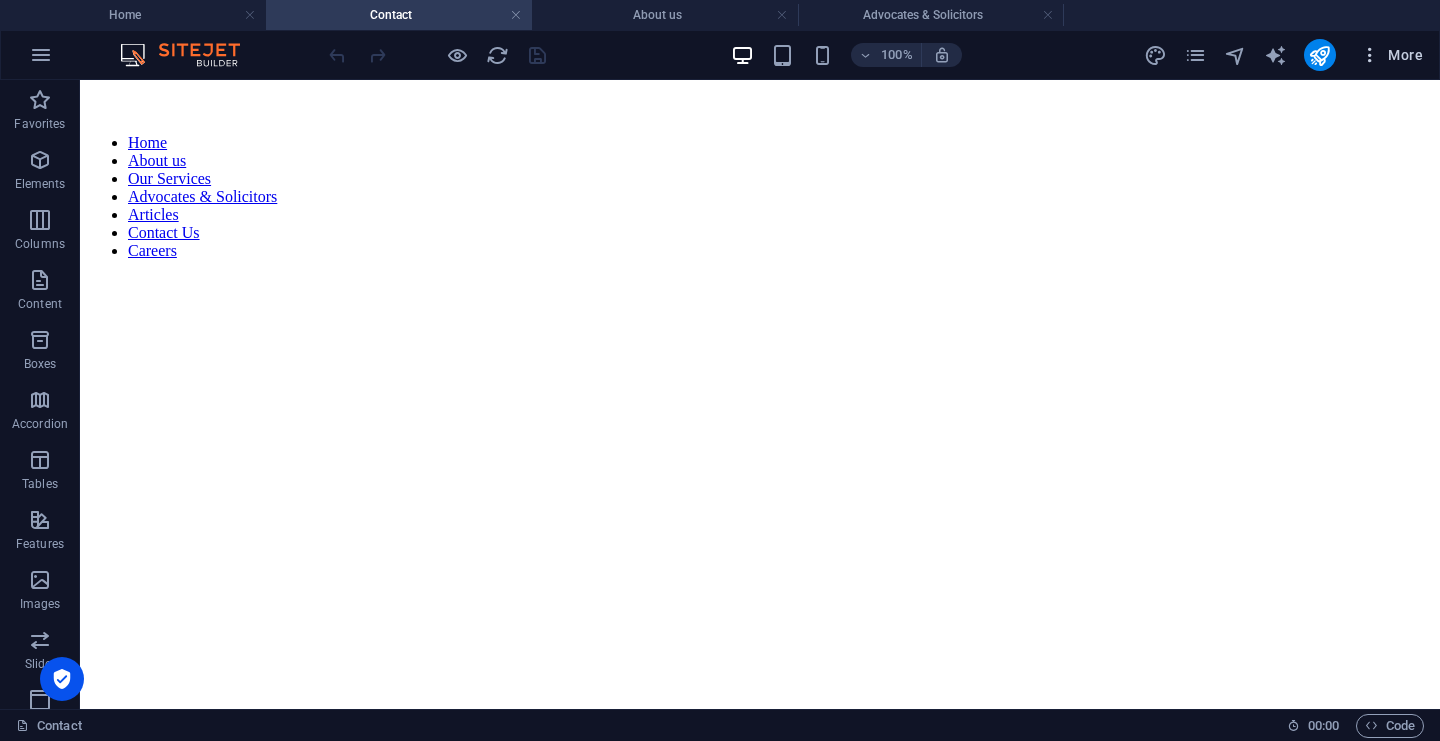 click at bounding box center (1370, 55) 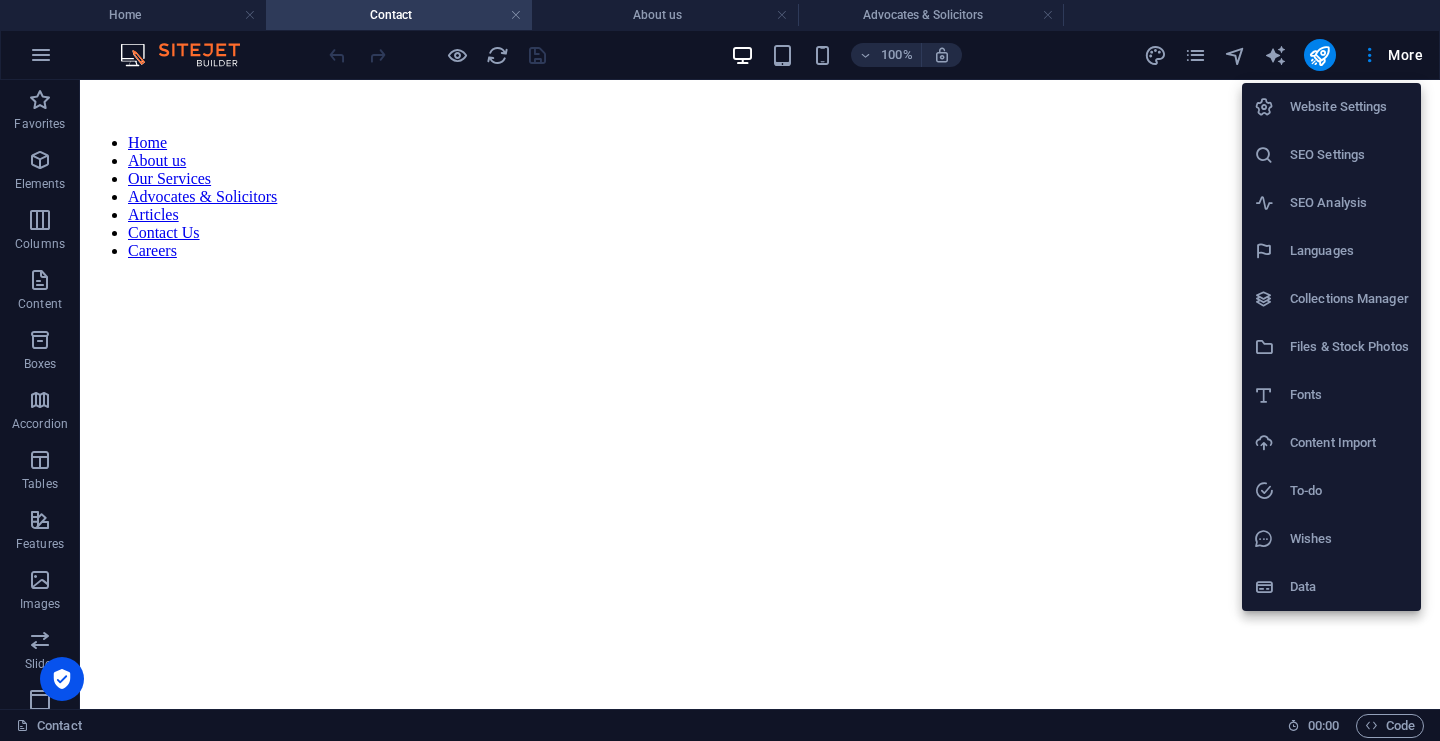 click at bounding box center [720, 370] 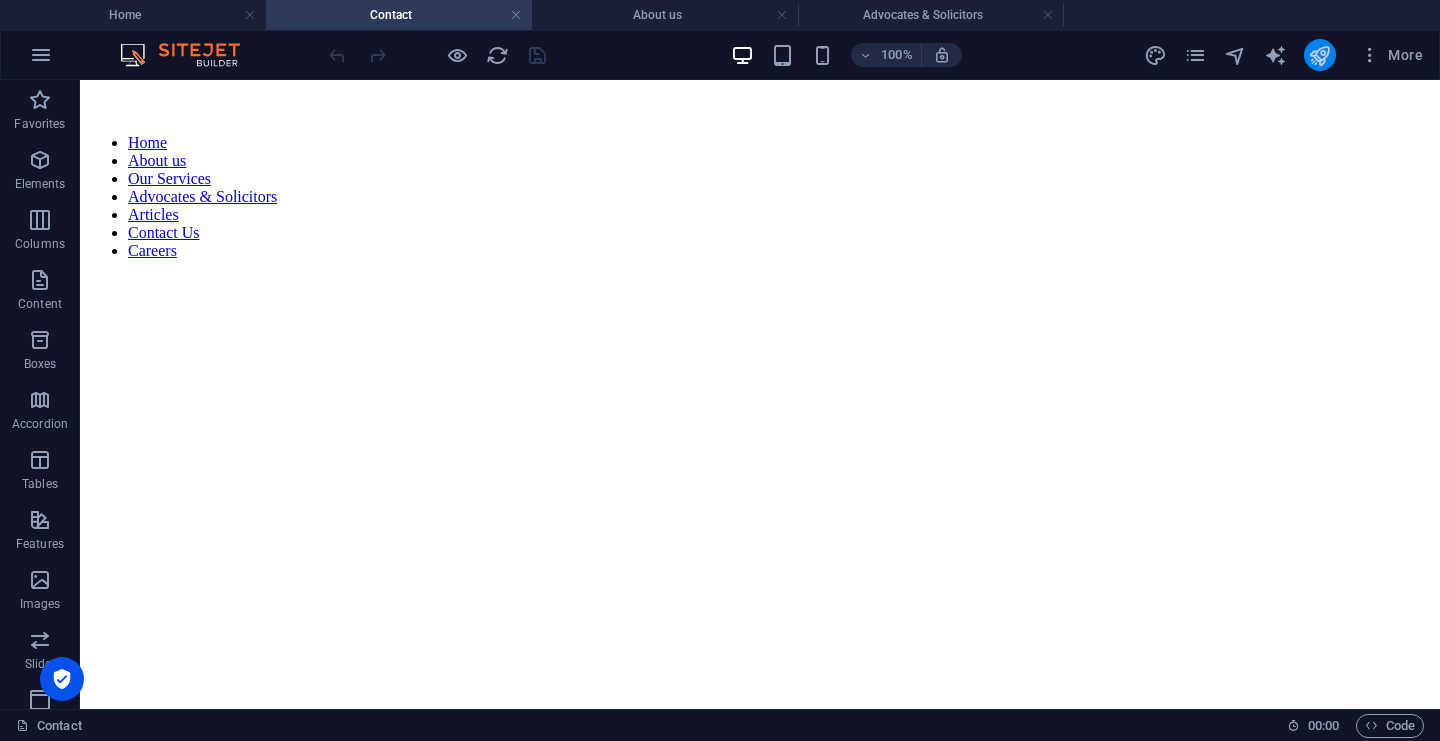 click at bounding box center (1319, 55) 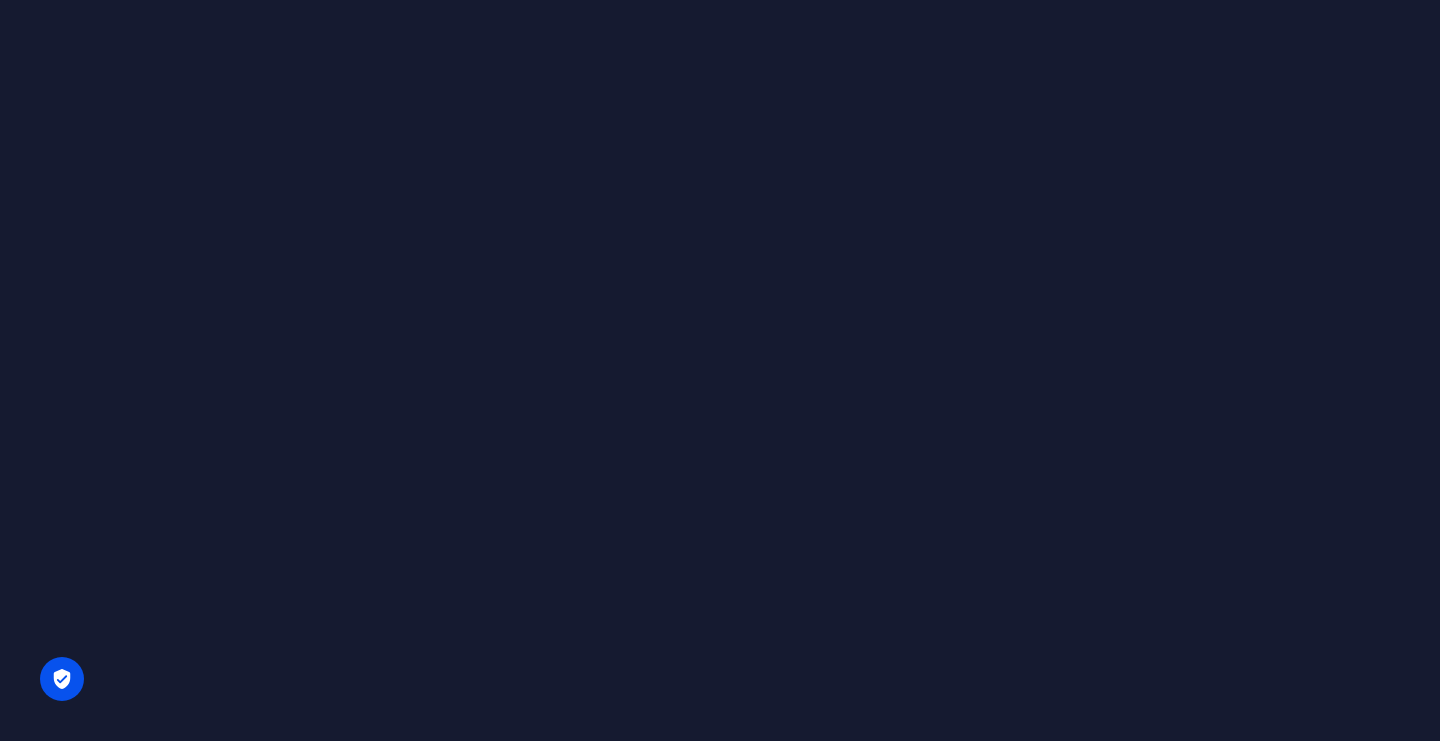 scroll, scrollTop: 0, scrollLeft: 0, axis: both 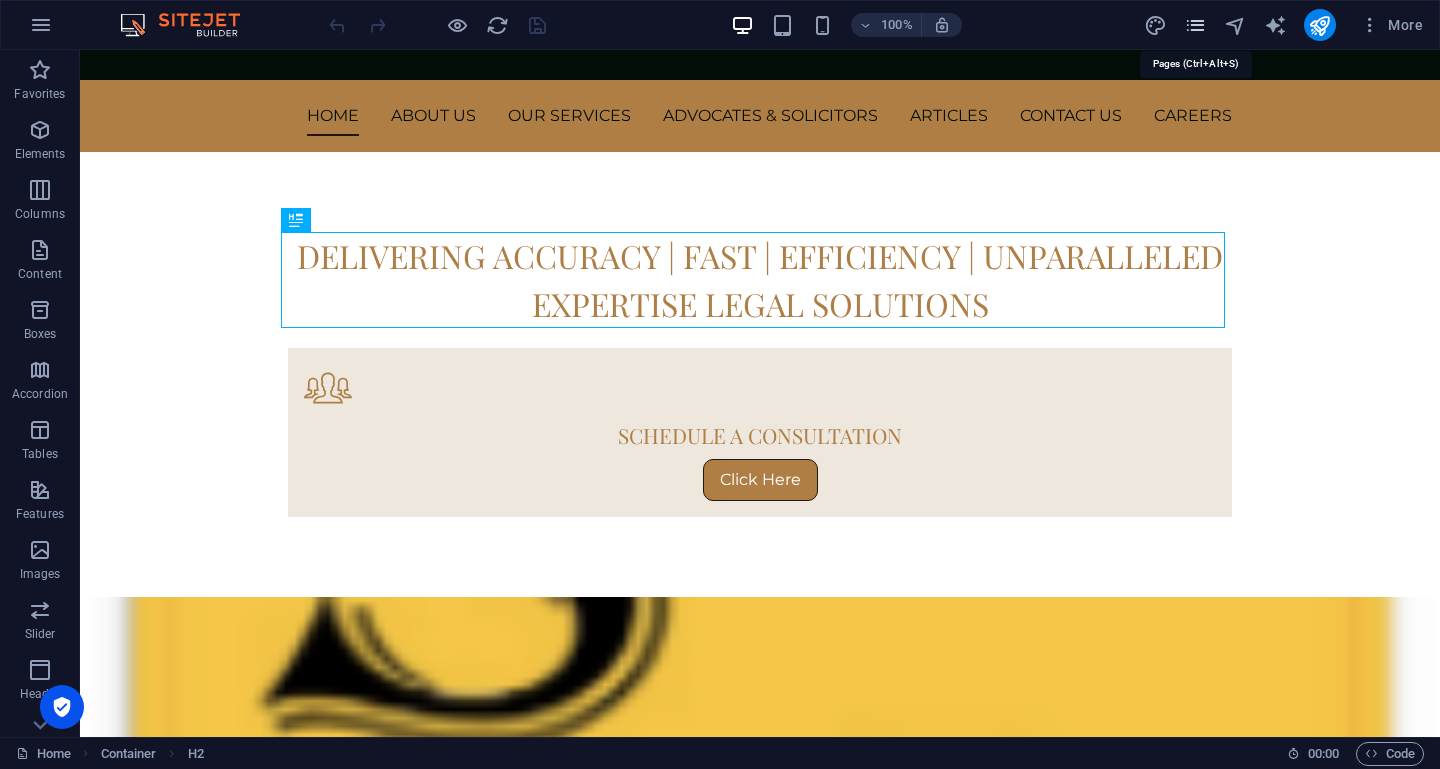 click at bounding box center [1195, 25] 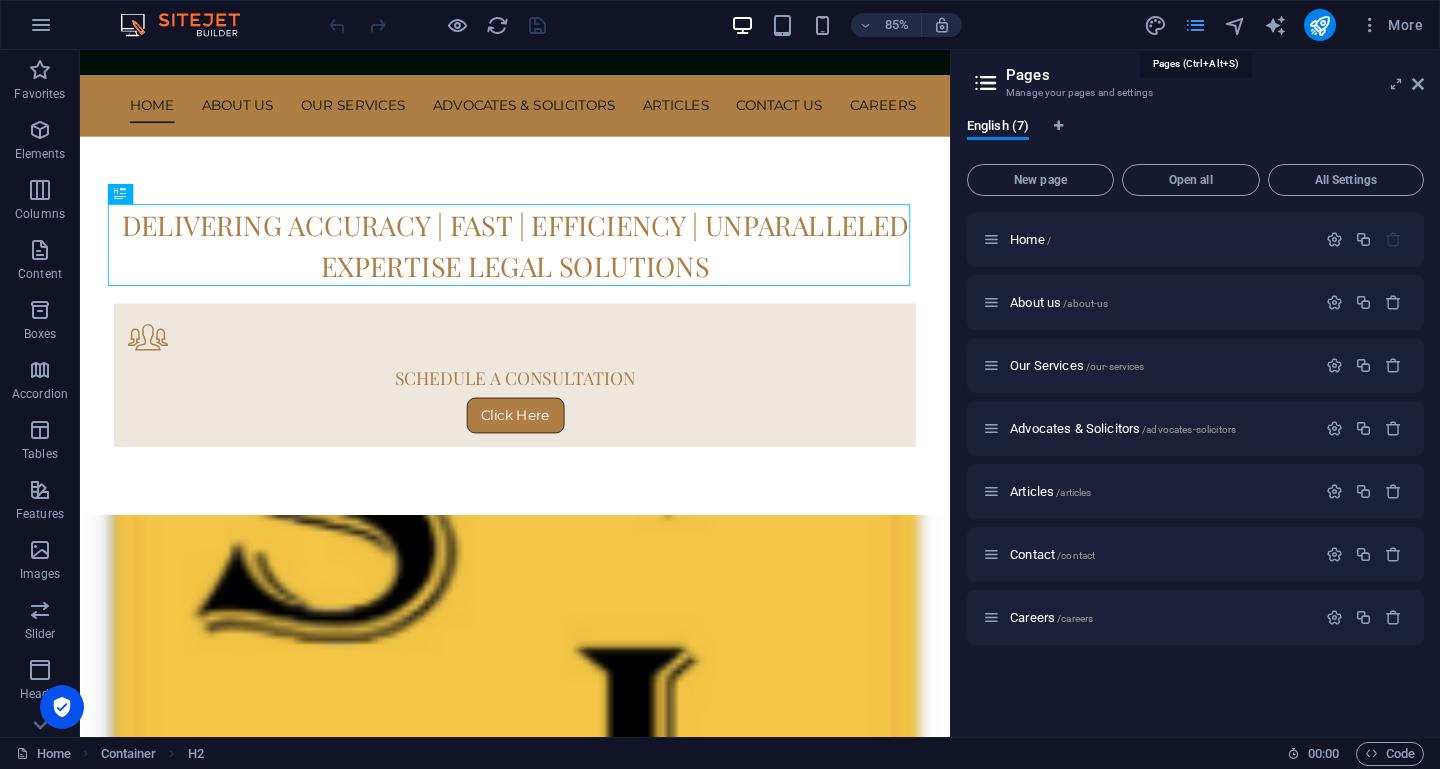 click at bounding box center (1195, 25) 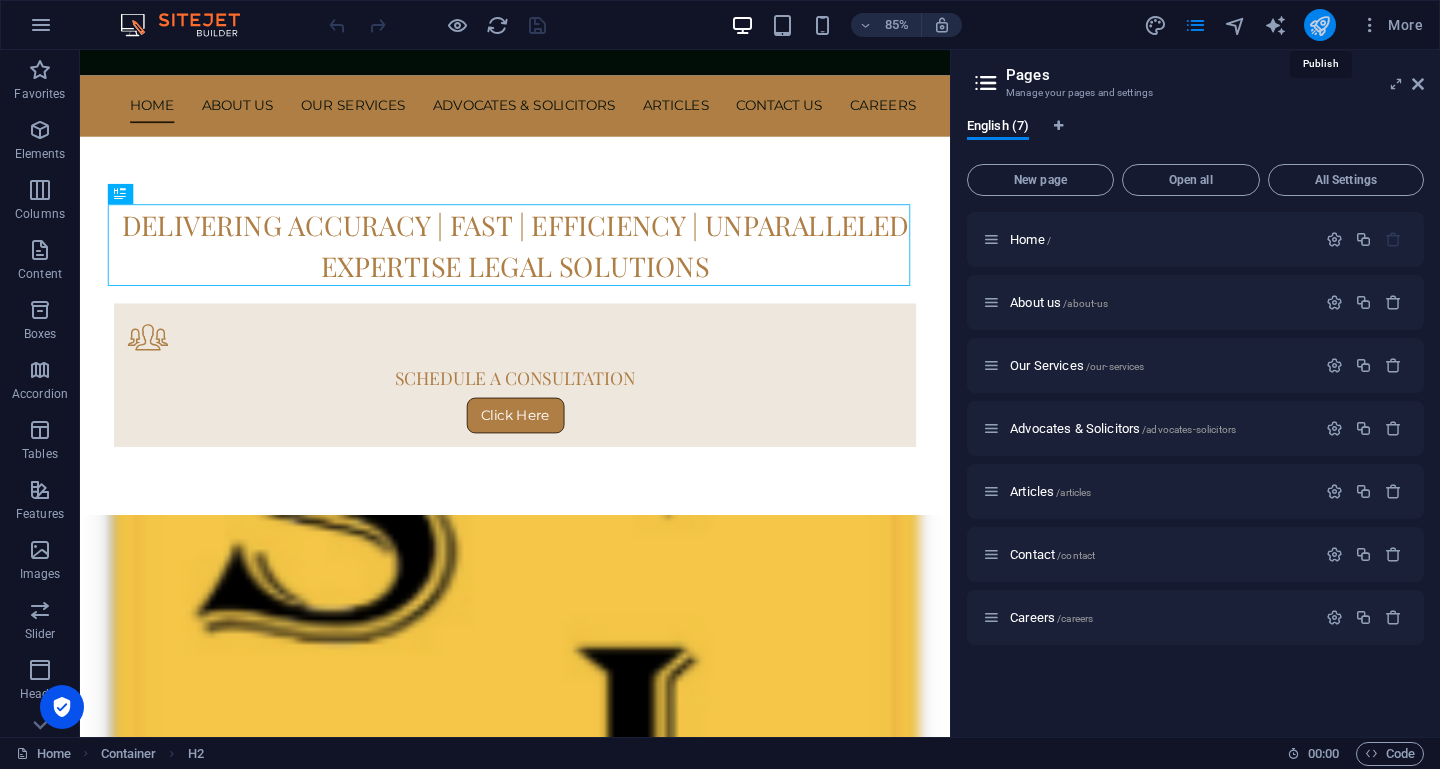 click at bounding box center (1319, 25) 